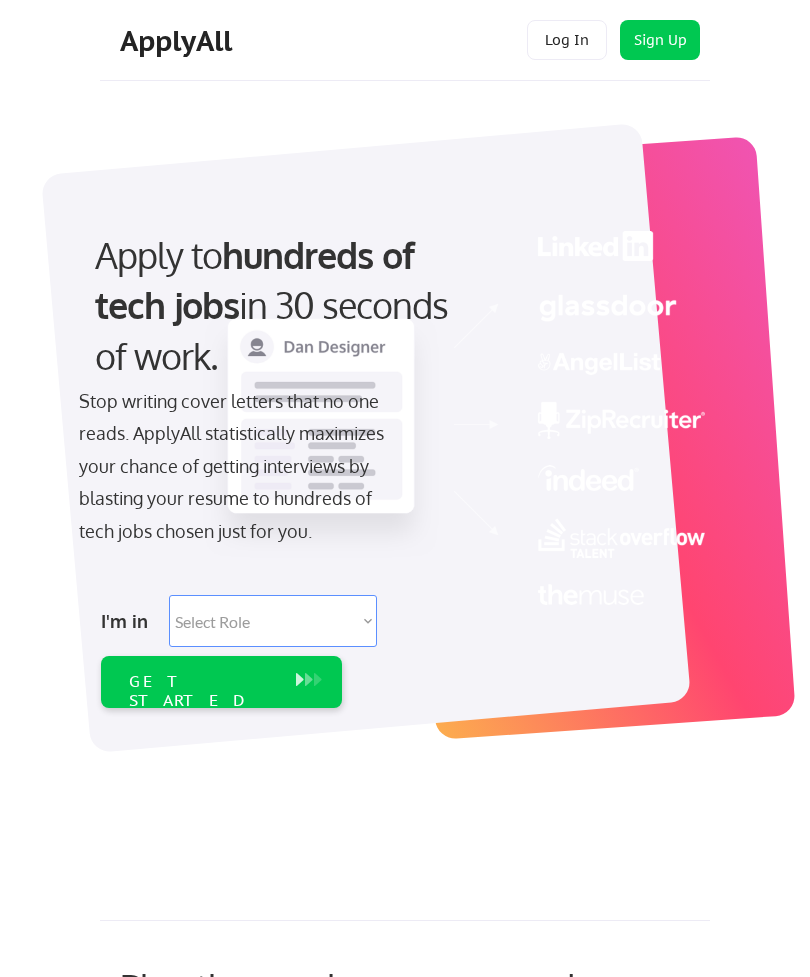 scroll, scrollTop: 103, scrollLeft: 0, axis: vertical 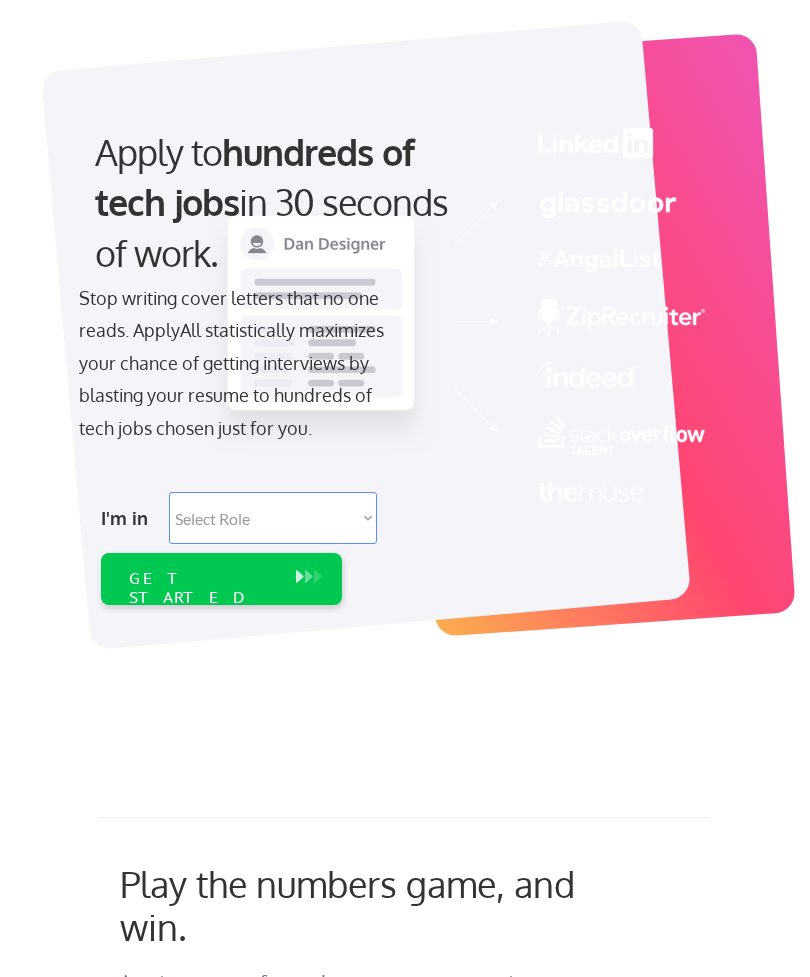 click on "Select Role Software Engineering Product Management Customer Success Sales UI/UX/Product Design Technical Project/Program Mgmt Marketing & Growth Data HR/Recruiting IT/Cybersecurity Tech Finance/Ops/Strategy Customer Support" at bounding box center (273, 518) 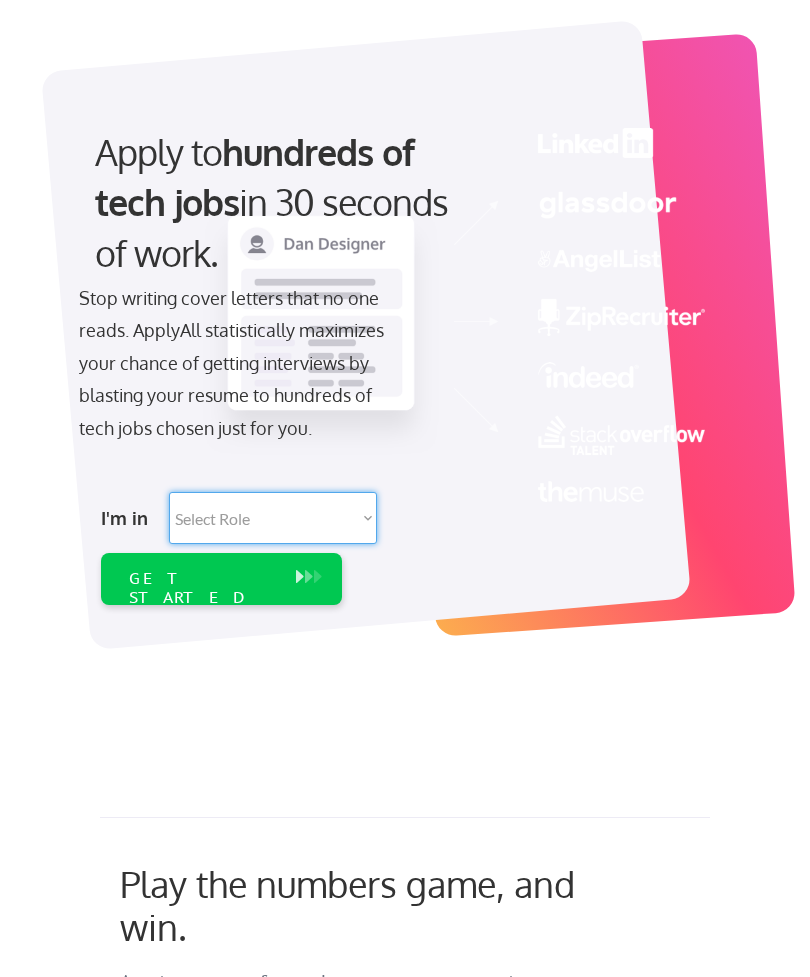 select on ""tech_finance_biz_ops_cos"" 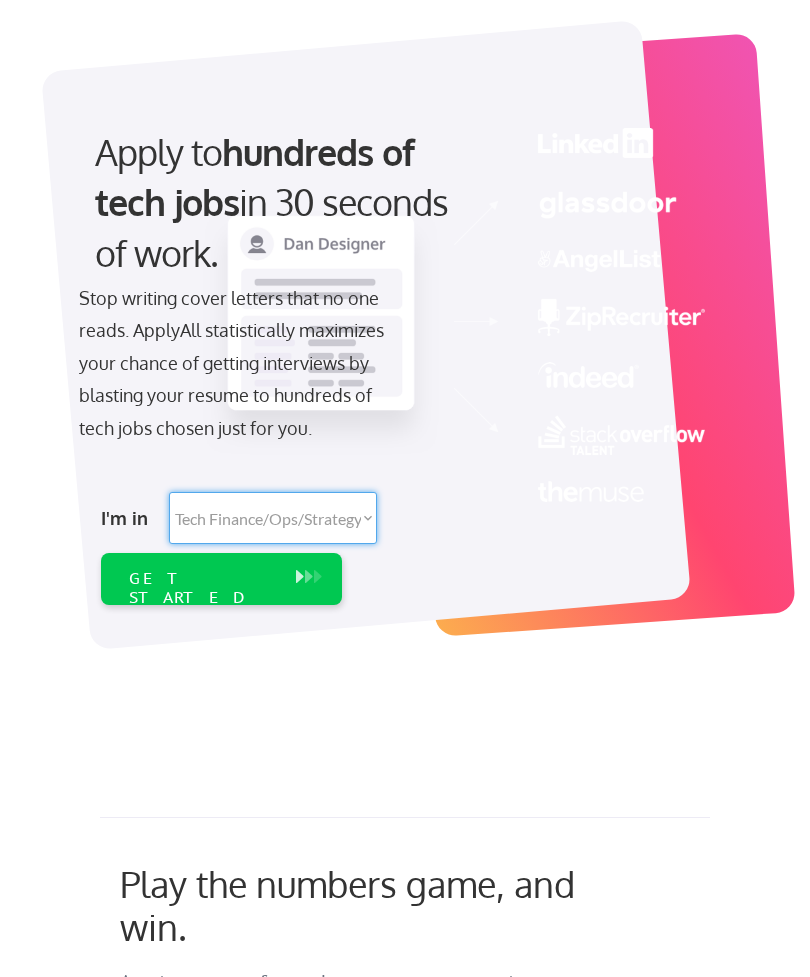select on ""tech_finance_biz_ops_cos"" 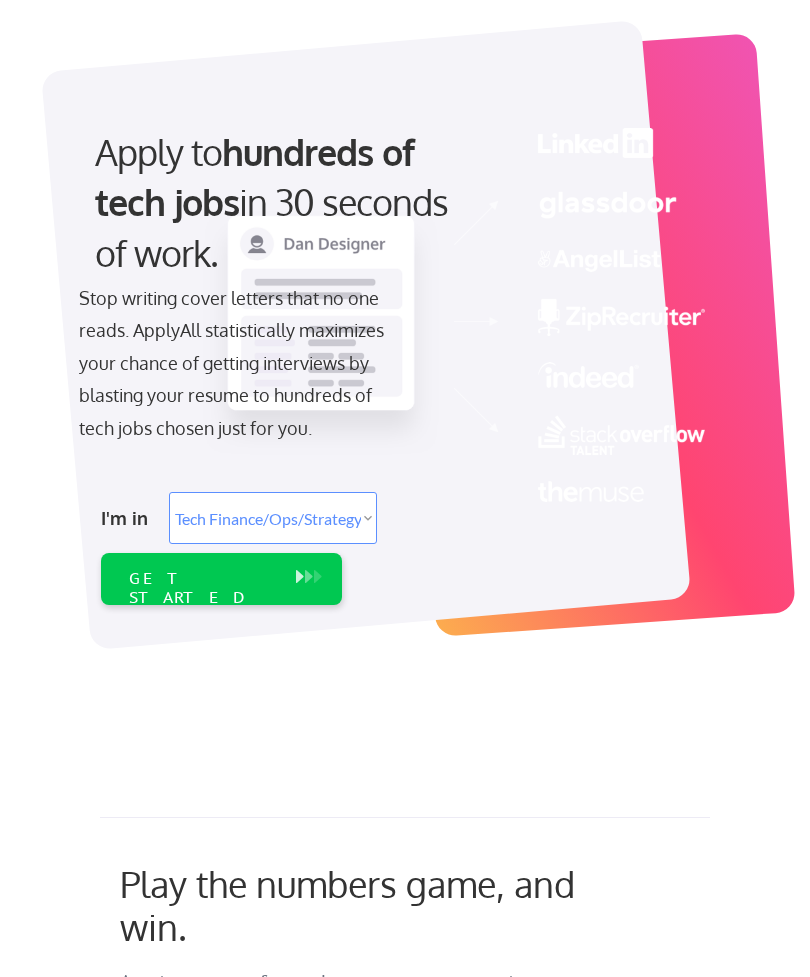 click on "Select Role Software Engineering Product Management Customer Success Sales UI/UX/Product Design Technical Project/Program Mgmt Marketing & Growth Data HR/Recruiting IT/Cybersecurity Tech Finance/Ops/Strategy Customer Support" at bounding box center [273, 518] 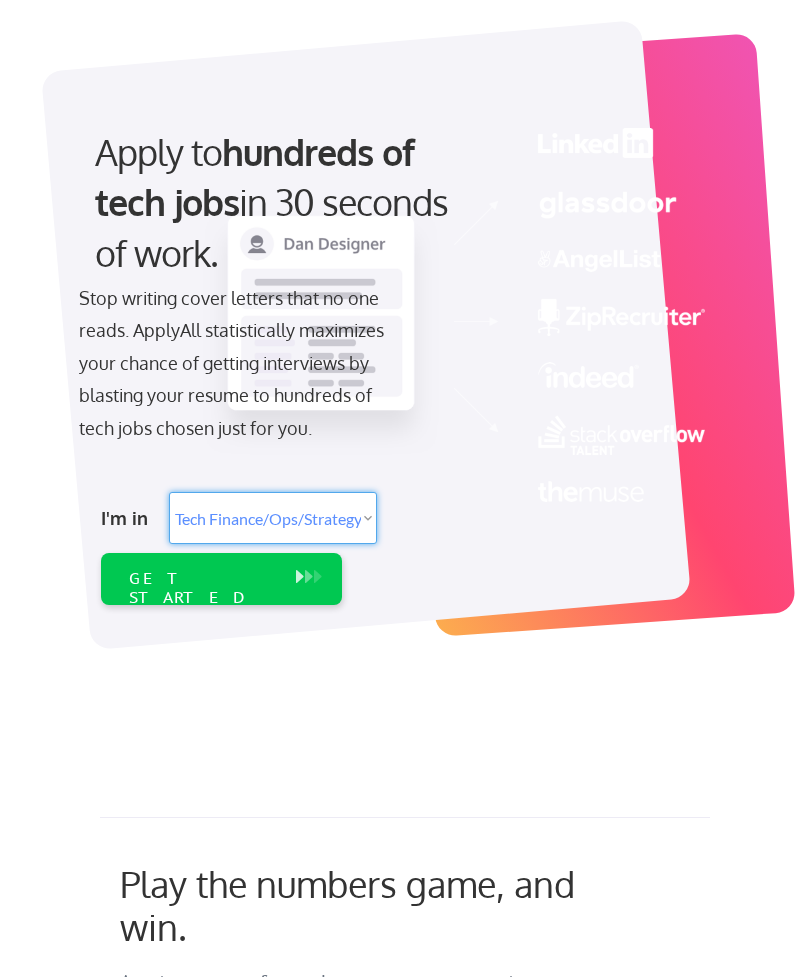 select on ""data_science___analytics"" 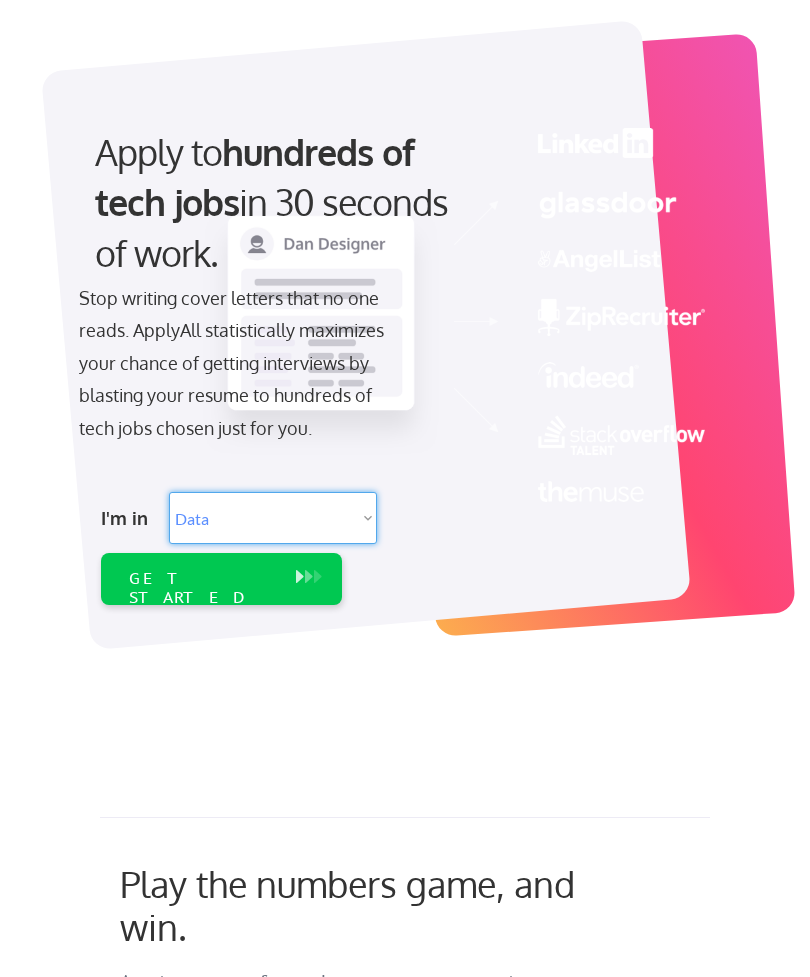 select on ""data_science___analytics"" 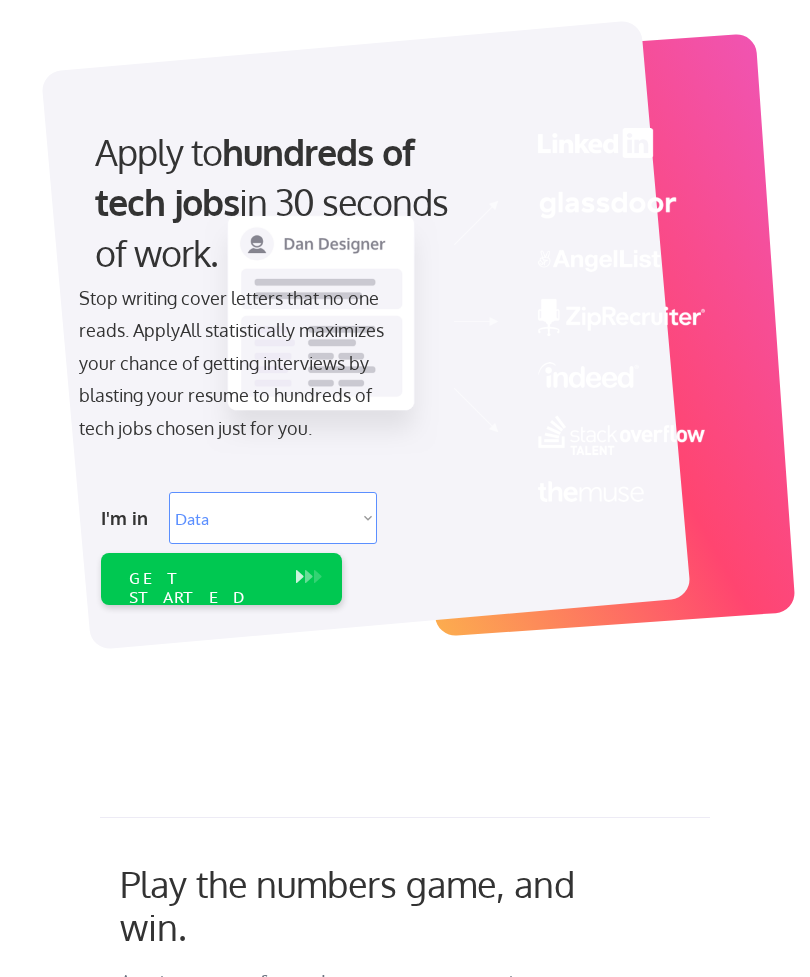 click on "GET STARTED" at bounding box center (202, 588) 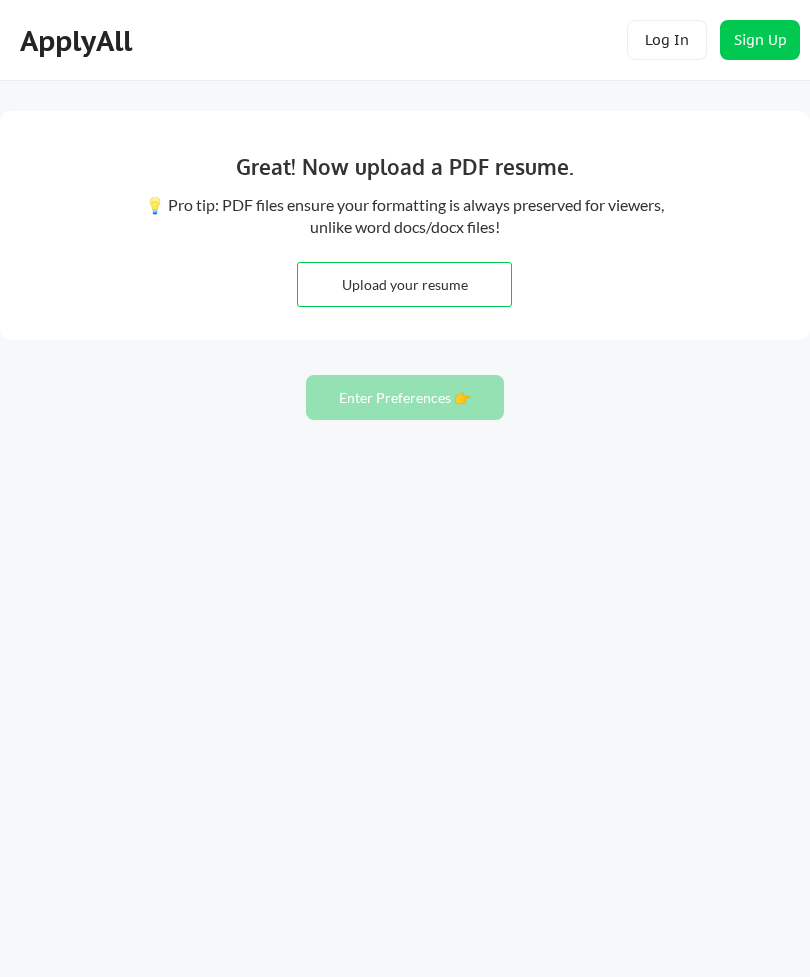 scroll, scrollTop: 0, scrollLeft: 0, axis: both 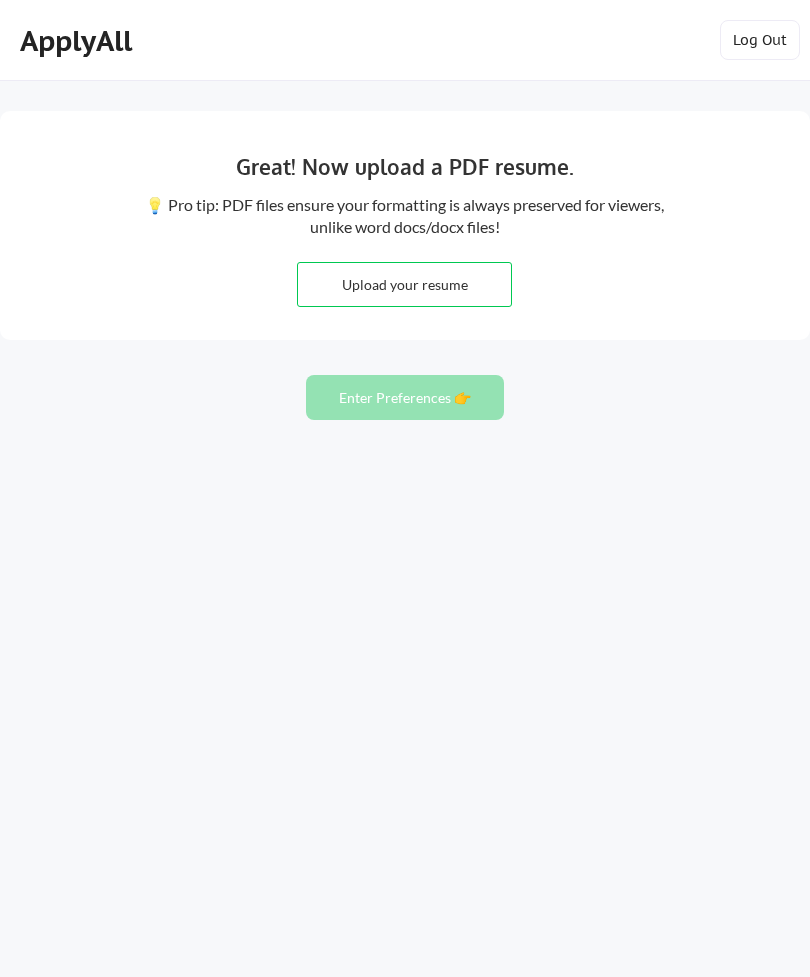 click at bounding box center (404, 284) 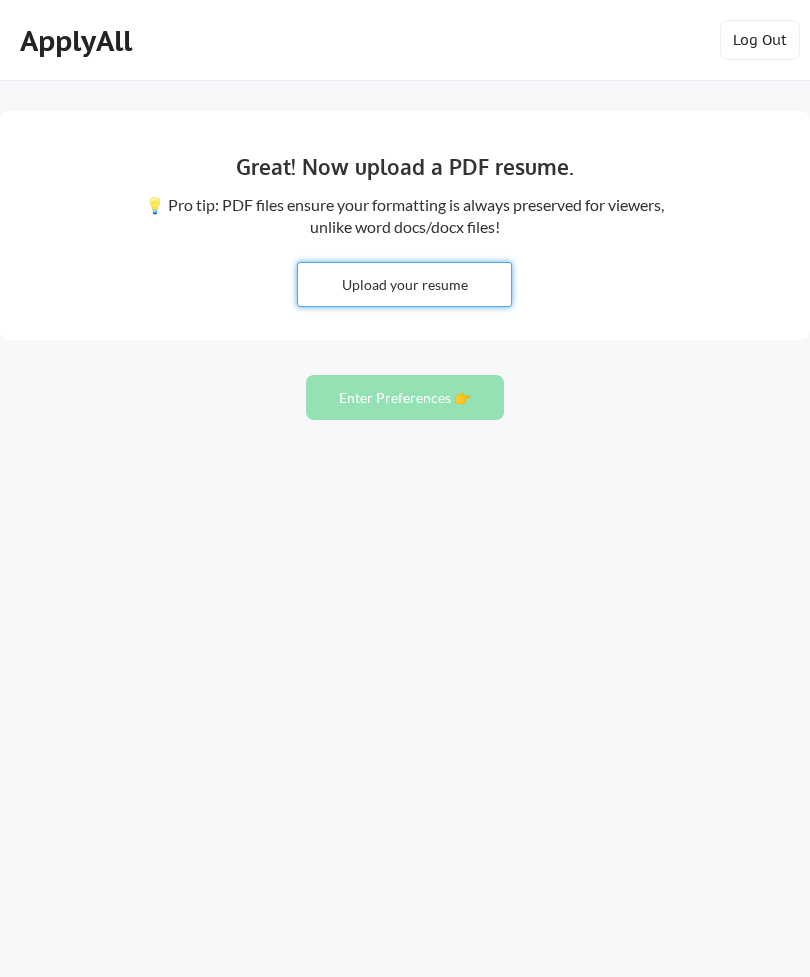 click at bounding box center (404, 284) 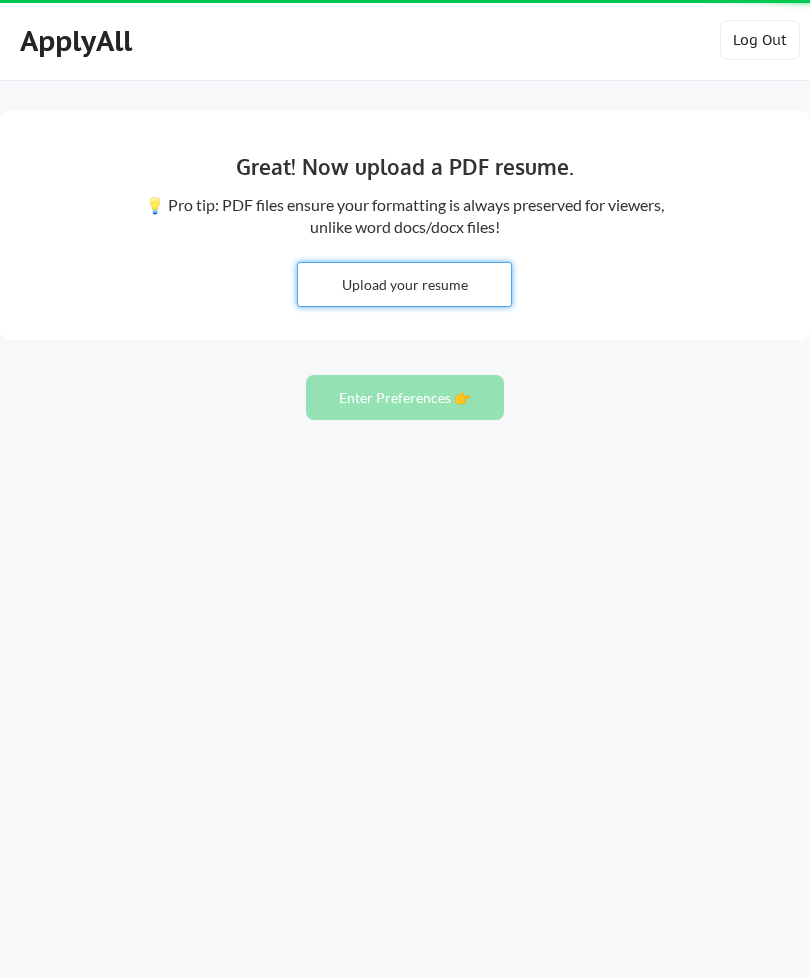 type 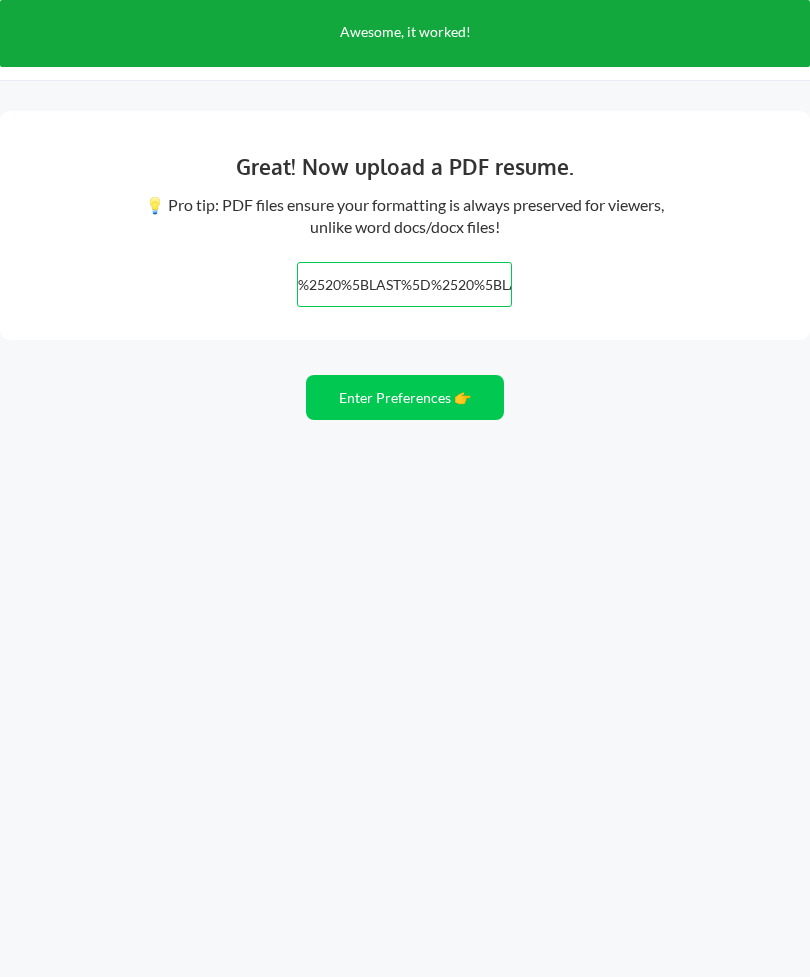 click on "Enter Preferences  👉" at bounding box center [405, 397] 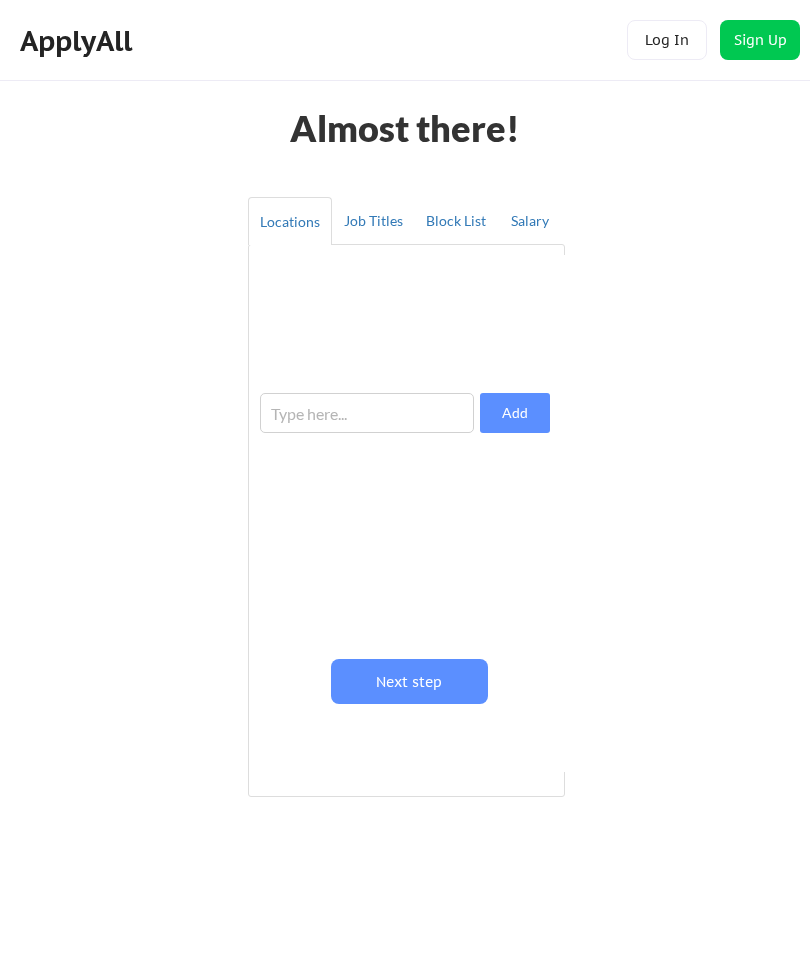 scroll, scrollTop: 0, scrollLeft: 0, axis: both 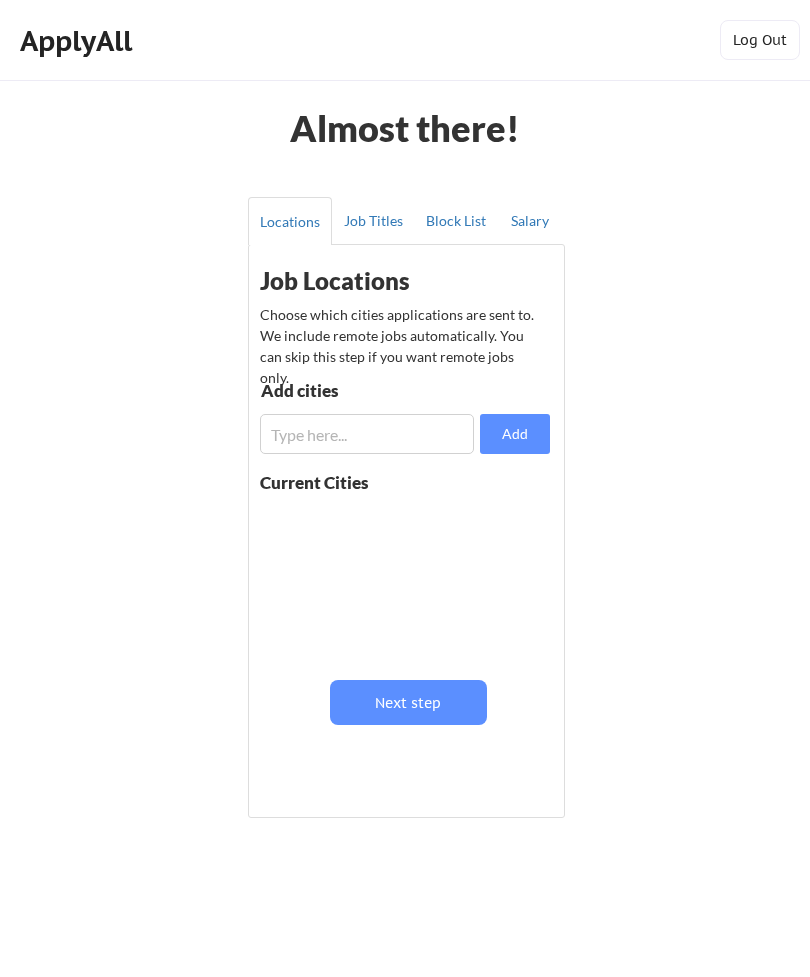 click at bounding box center [367, 434] 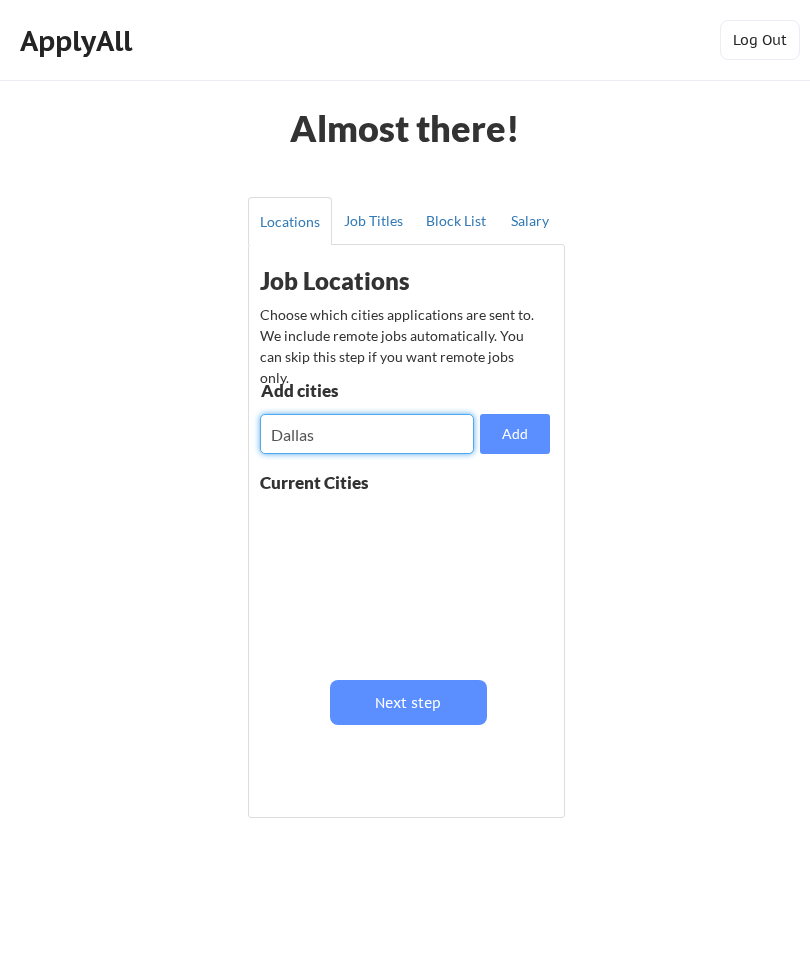 type on "Dallas" 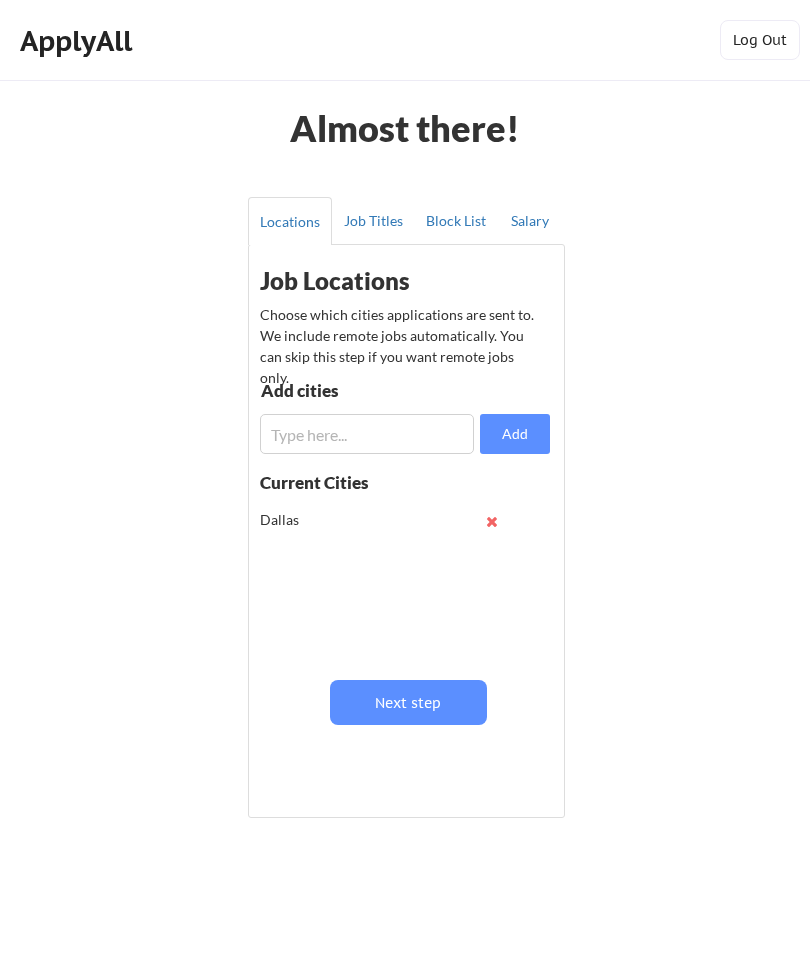 click at bounding box center [367, 434] 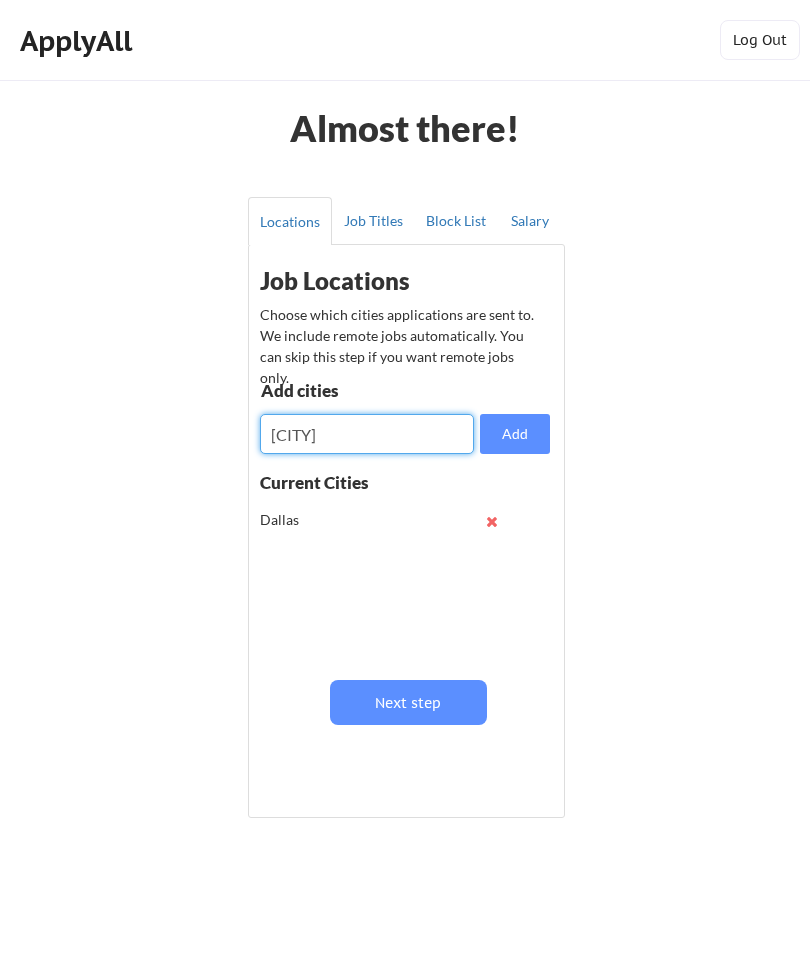 type on "[CITY]" 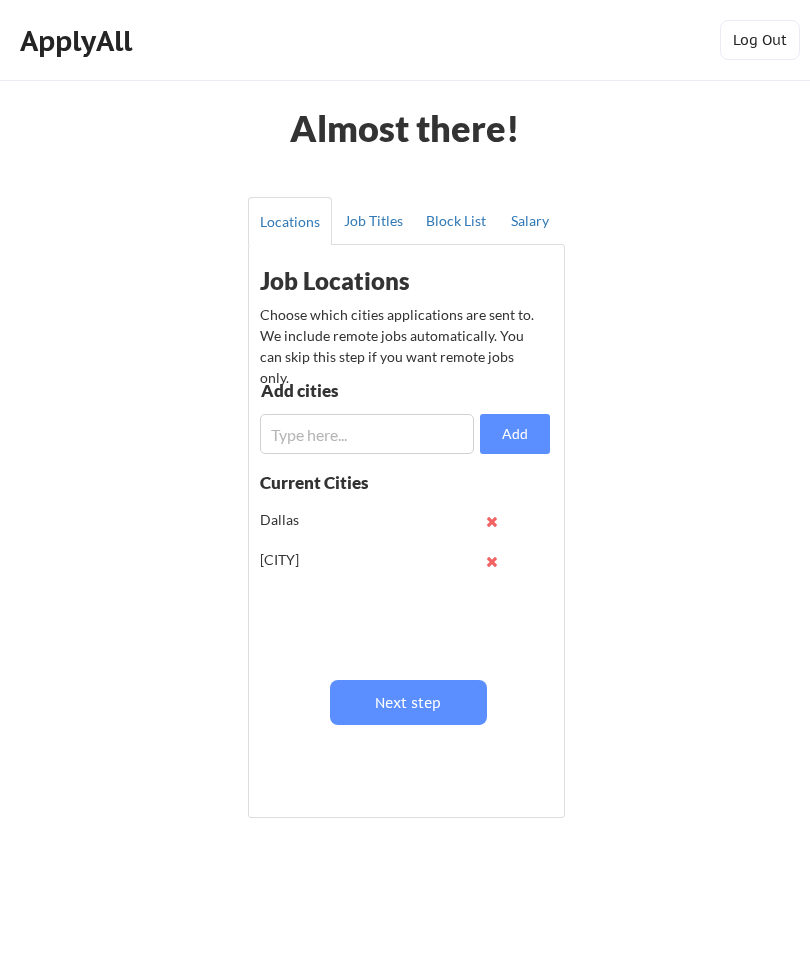 click at bounding box center (367, 434) 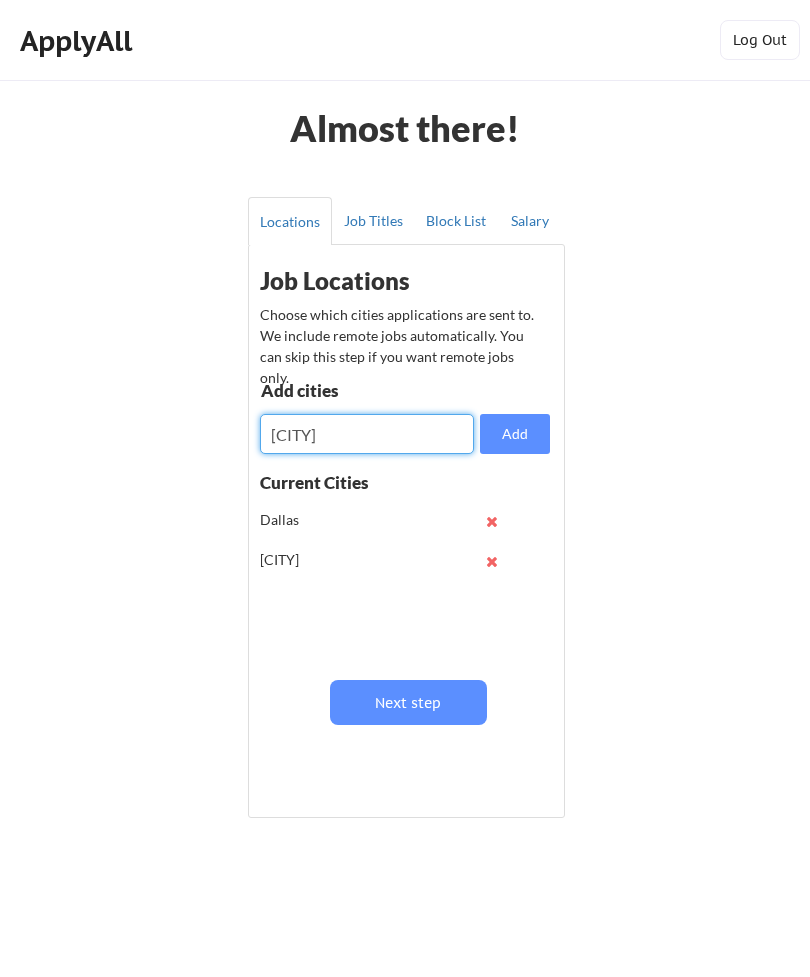 type on "[CITY]" 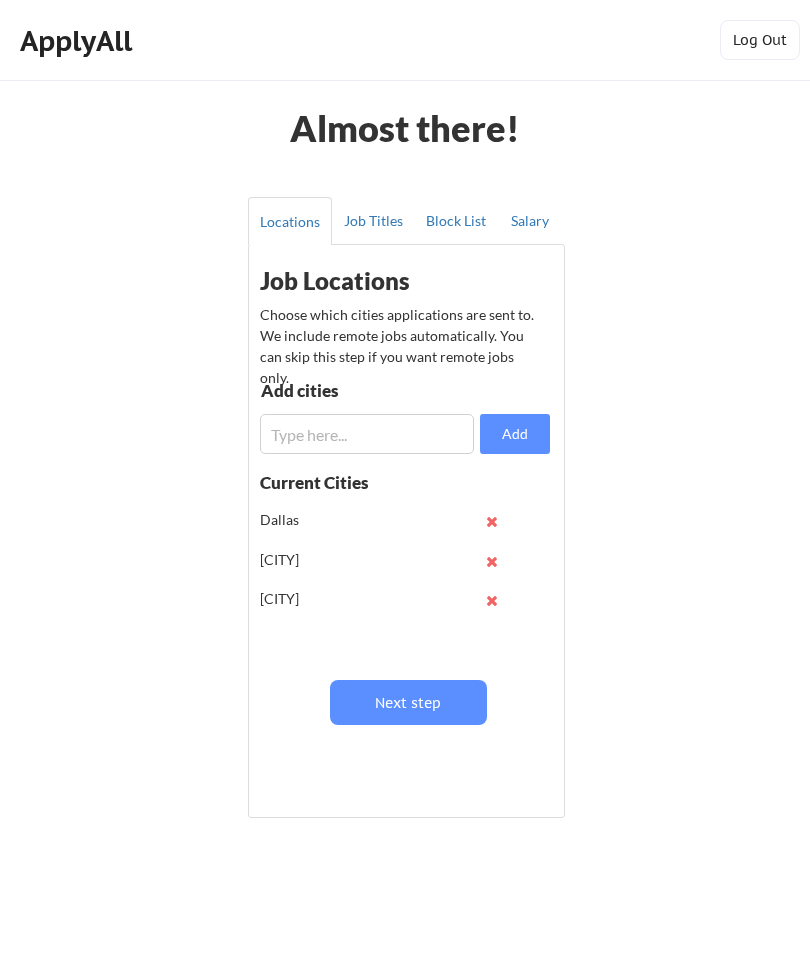 click at bounding box center [367, 434] 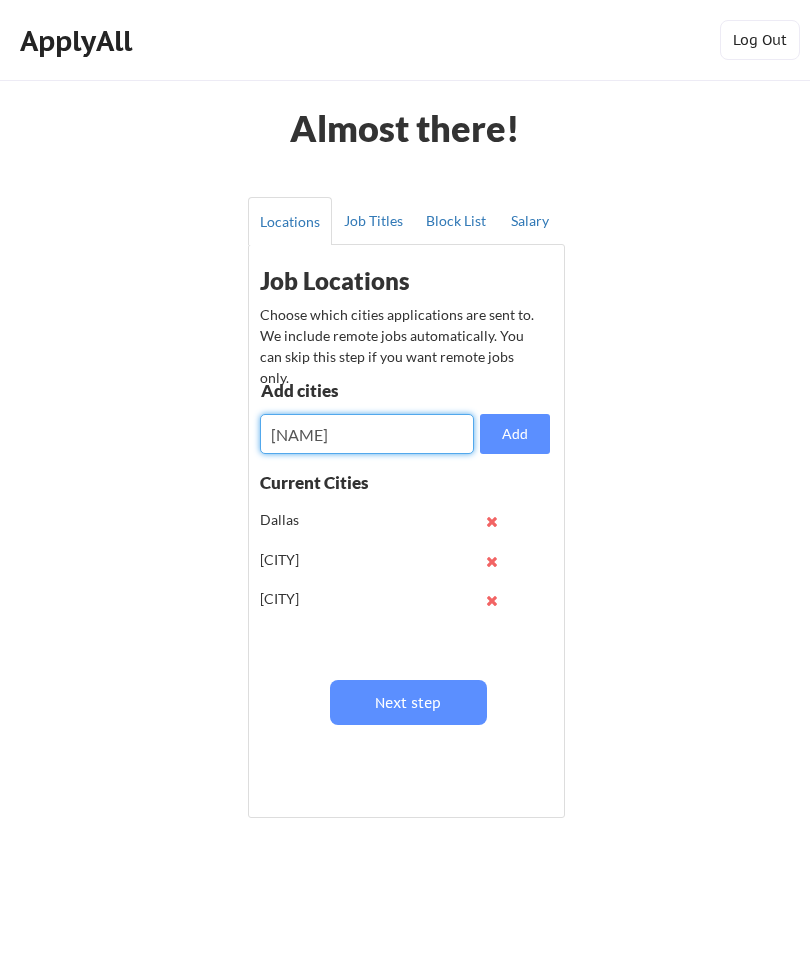 type on "[NAME]" 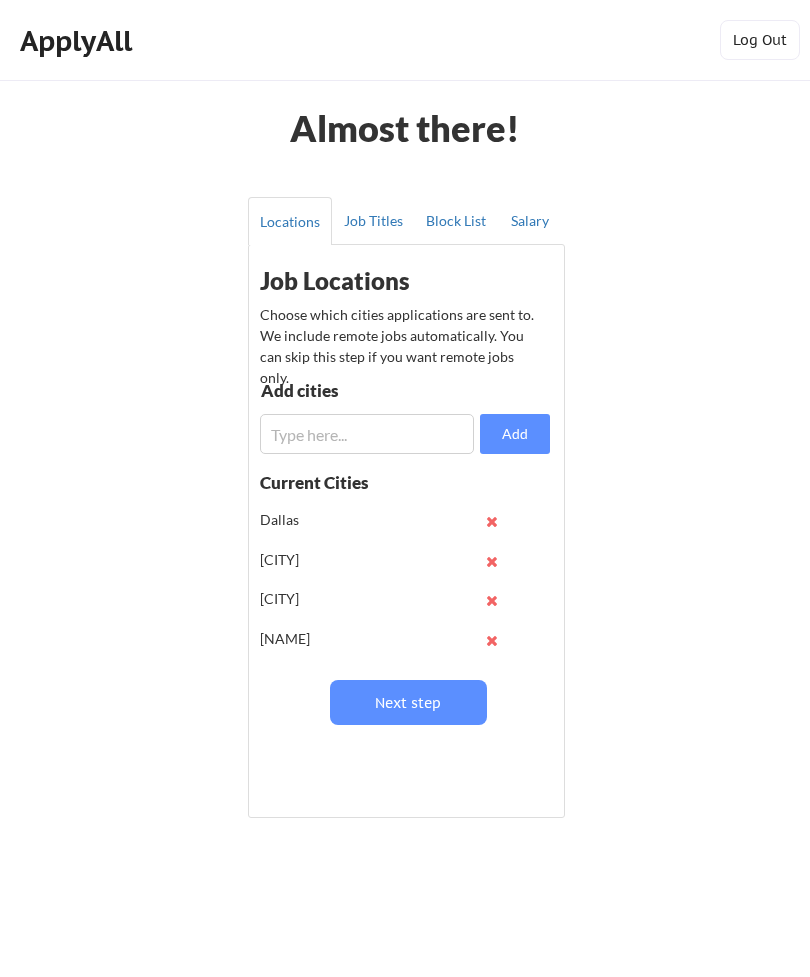 click at bounding box center [367, 434] 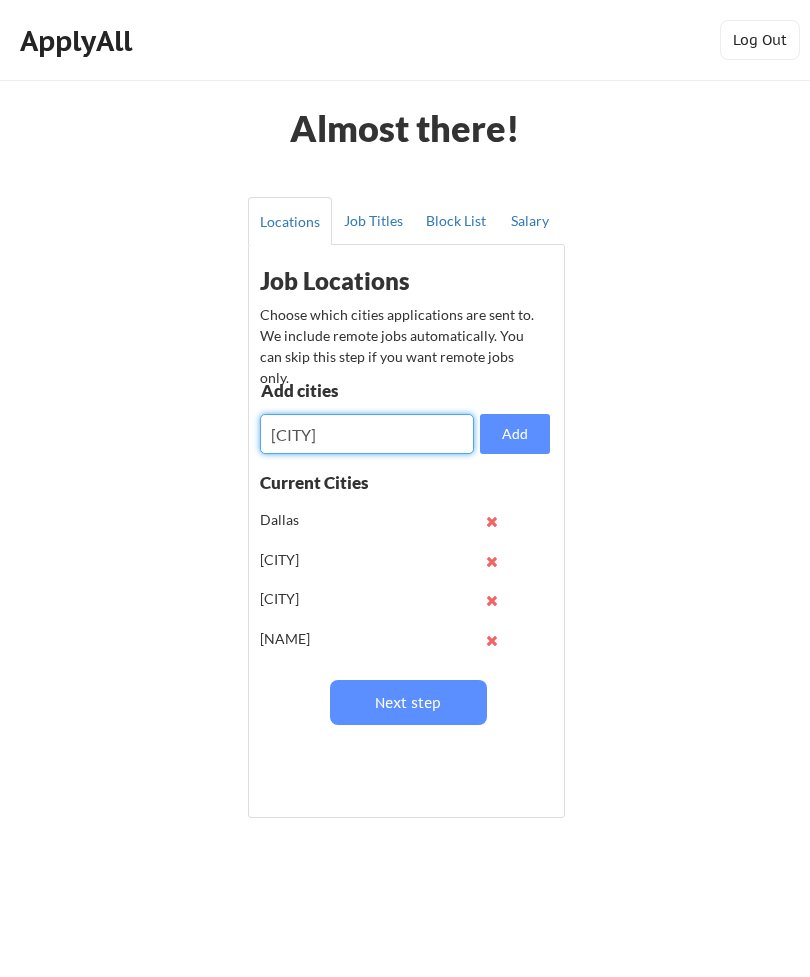 type on "[CITY]" 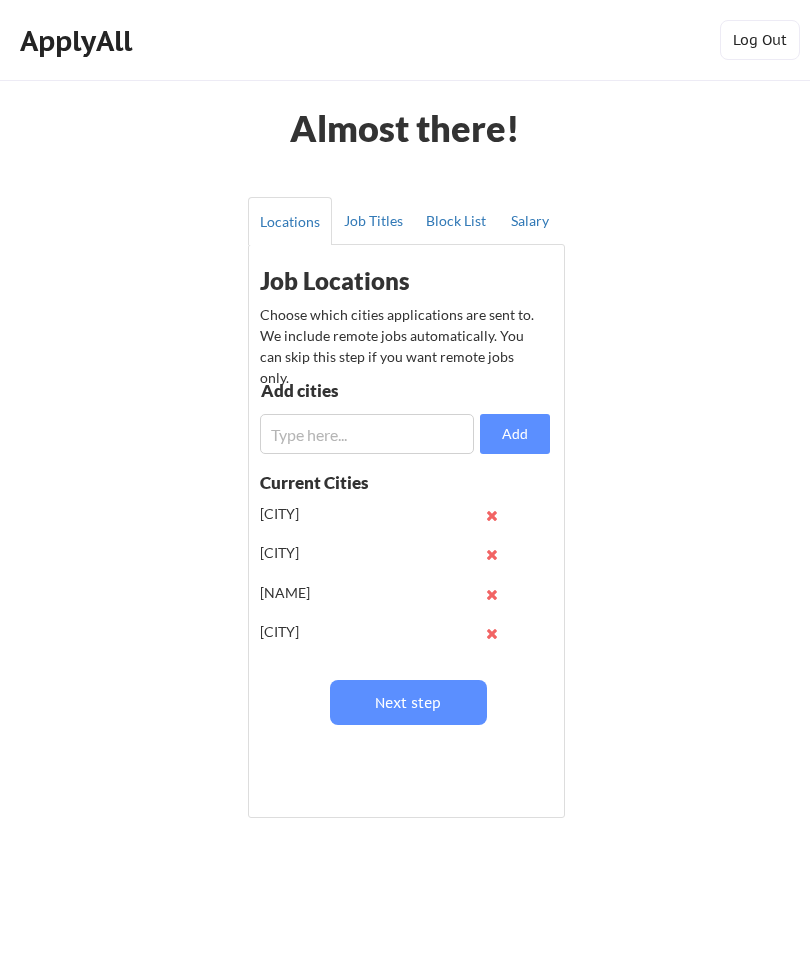 scroll, scrollTop: 39, scrollLeft: 0, axis: vertical 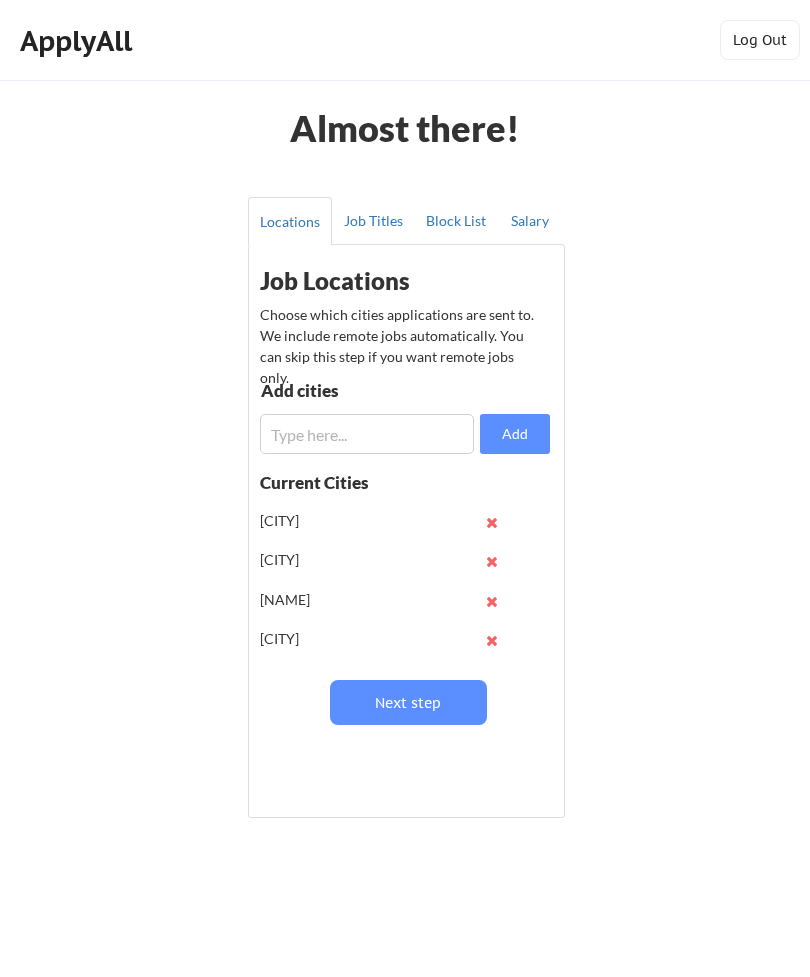 click on "Next step" at bounding box center (408, 702) 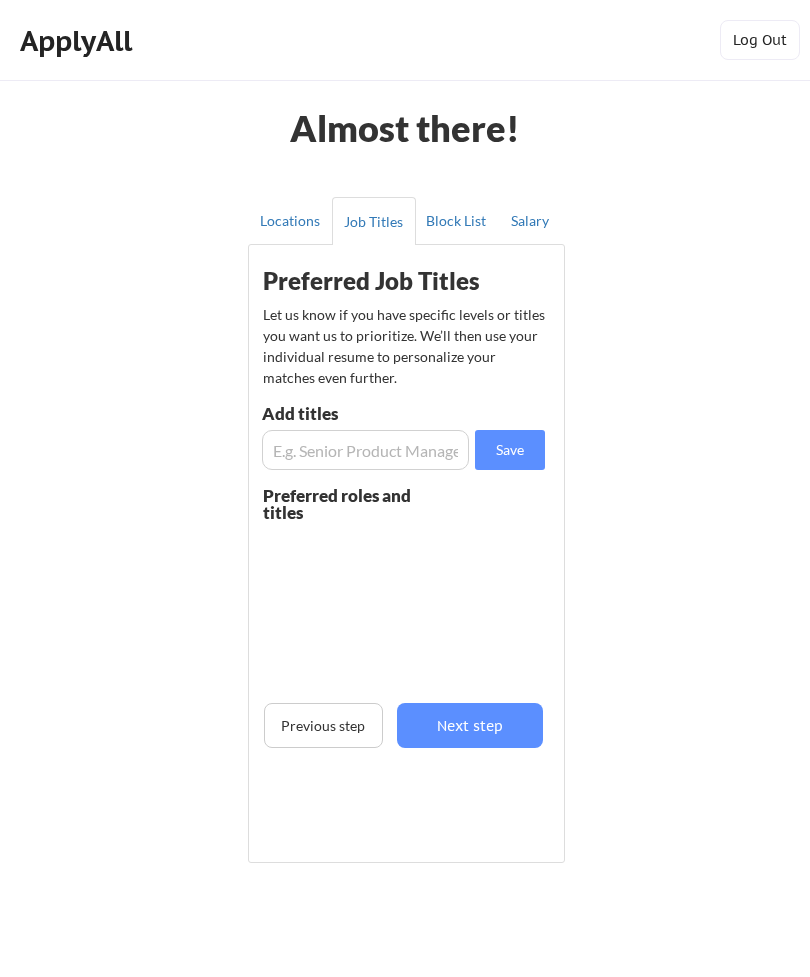 click at bounding box center (365, 450) 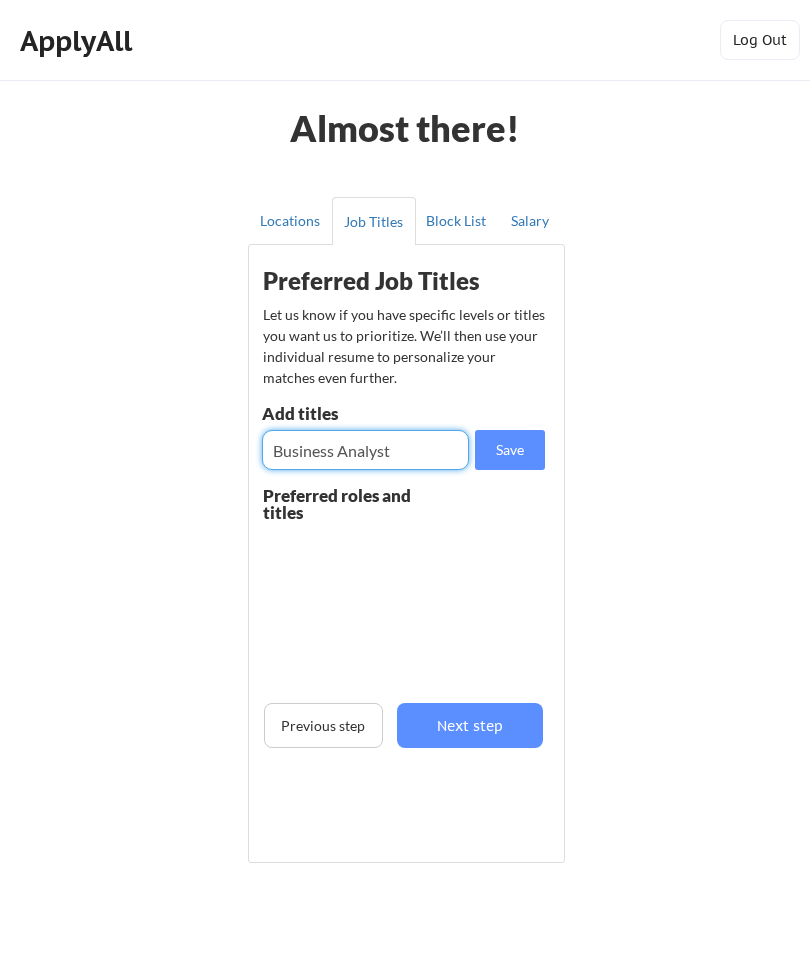 type on "Business Analyst" 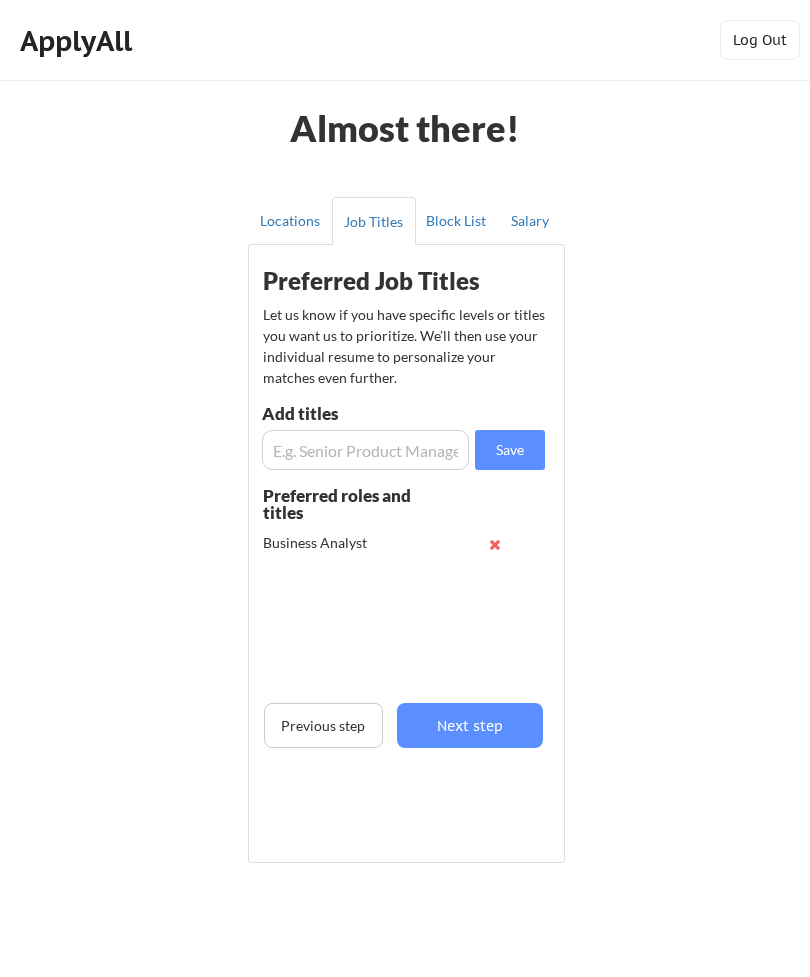 click at bounding box center (365, 450) 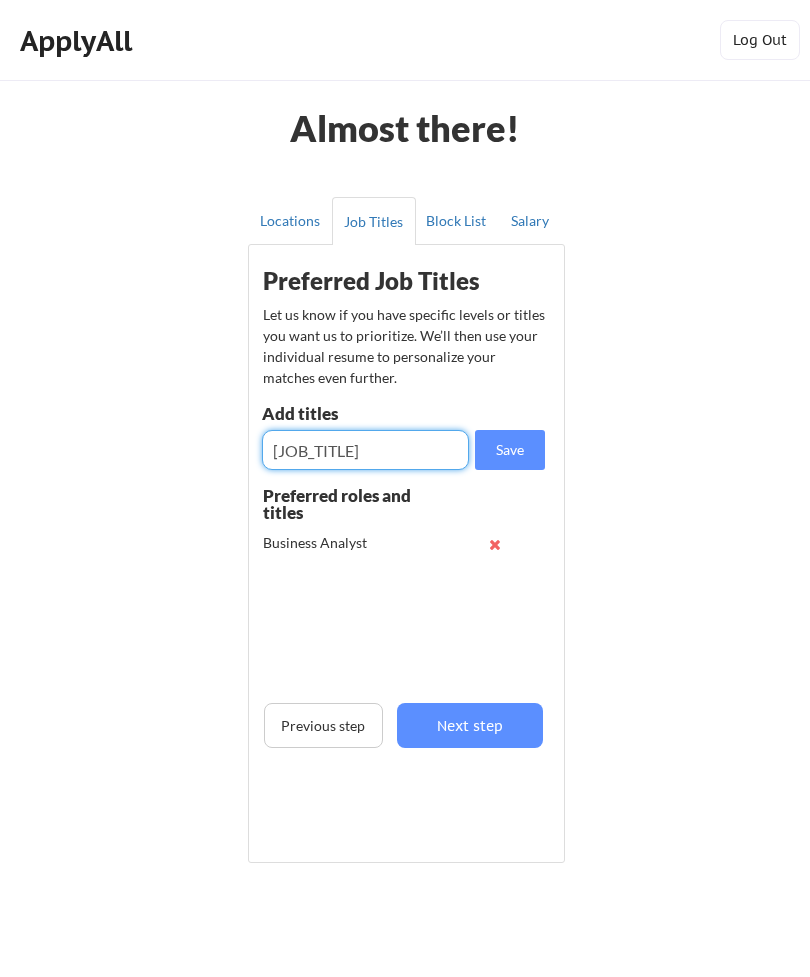 type on "[JOB_TITLE]" 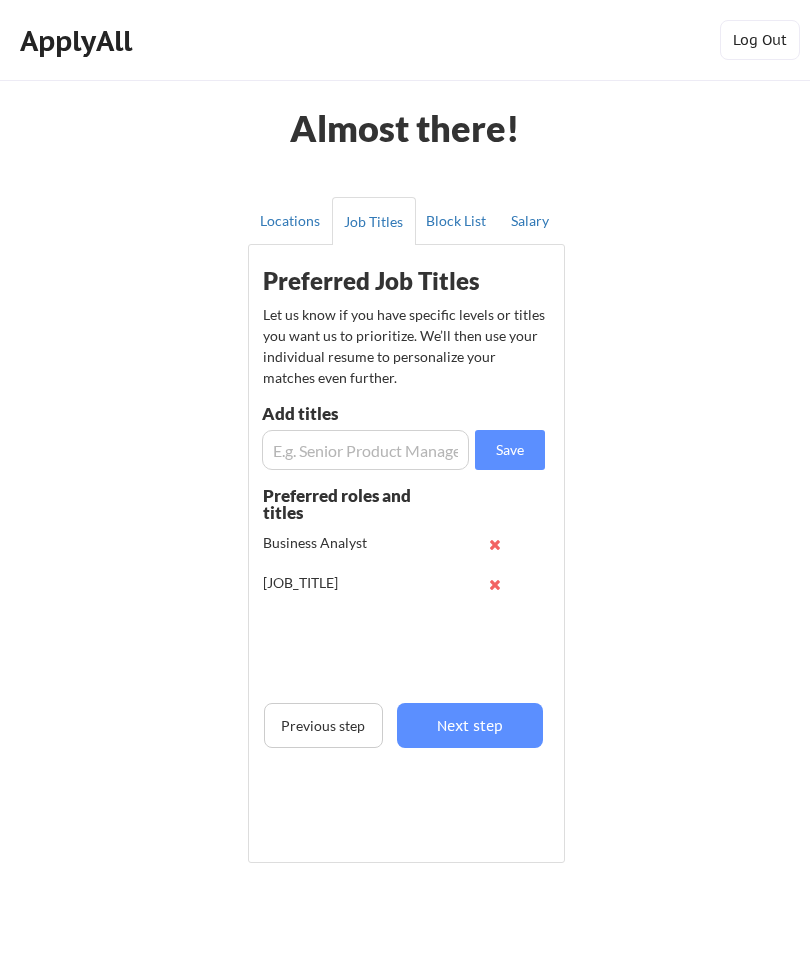 click at bounding box center (365, 450) 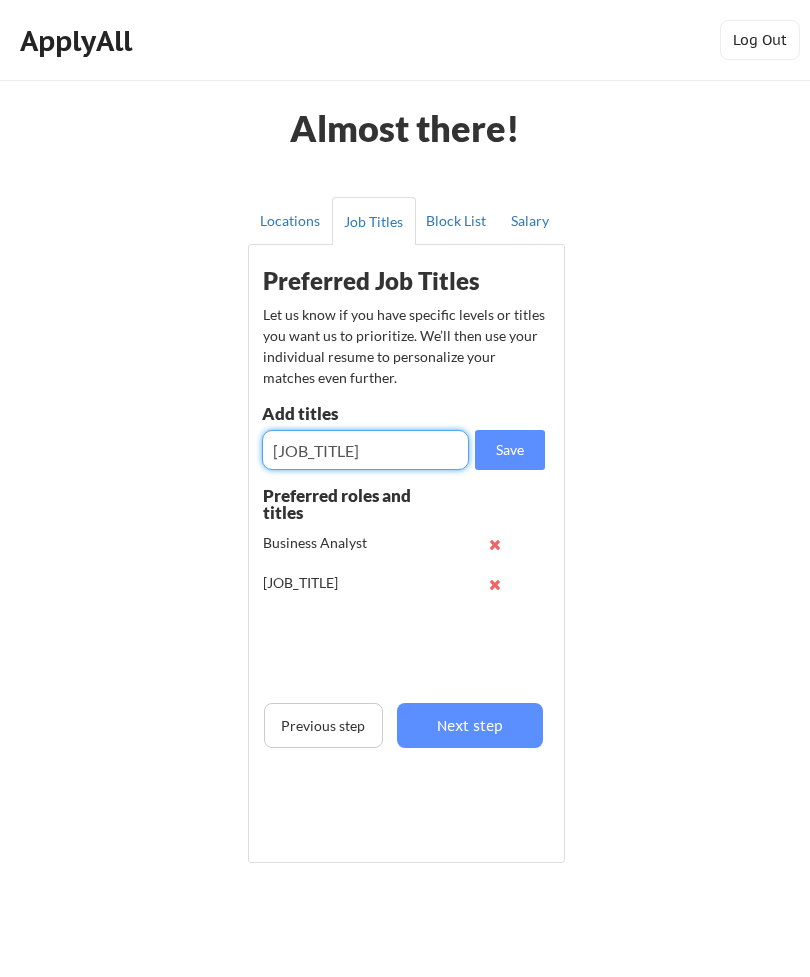 type on "[JOB_TITLE]" 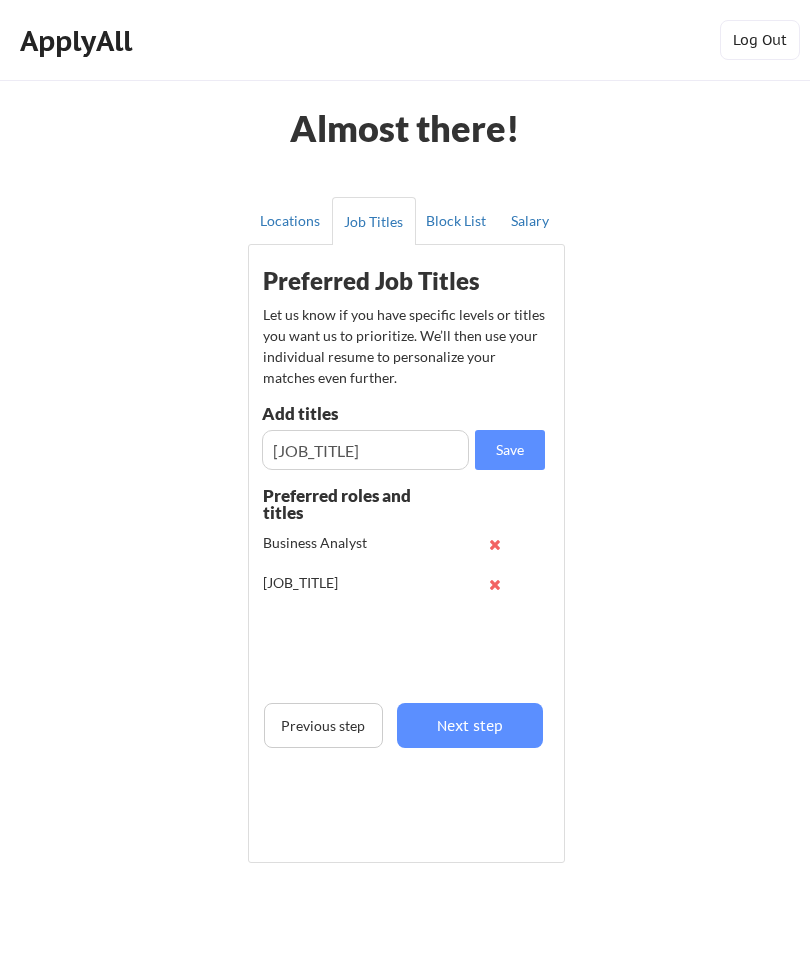 type 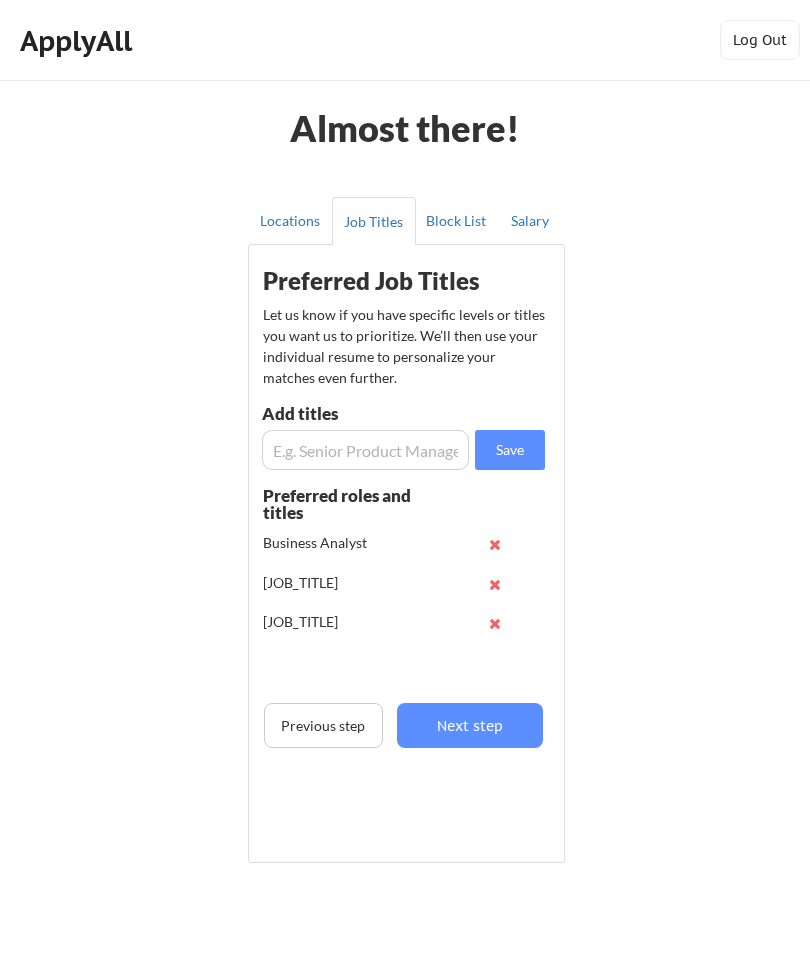 click on "Next step" at bounding box center [470, 725] 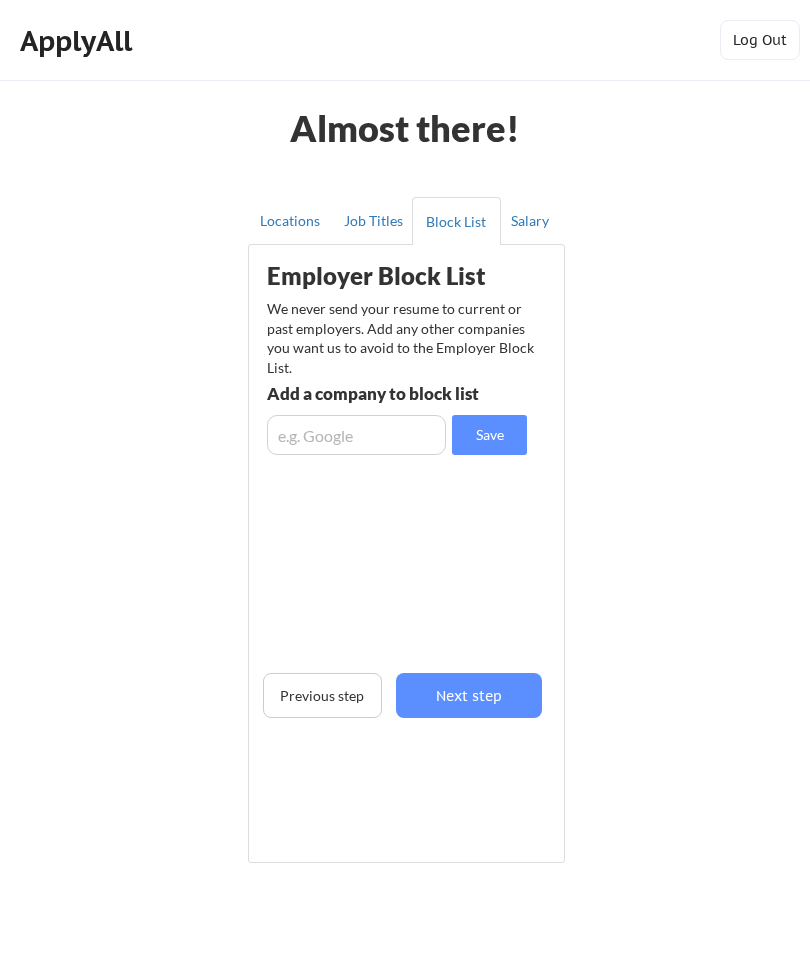 click on "Next step" at bounding box center (469, 695) 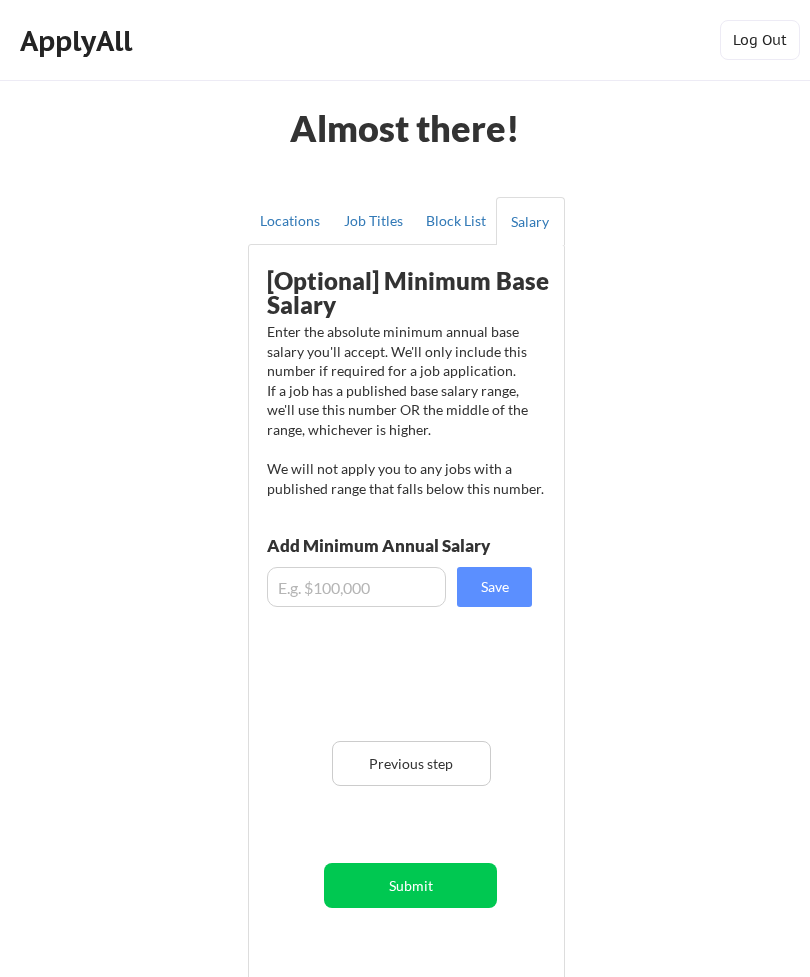 click at bounding box center (356, 587) 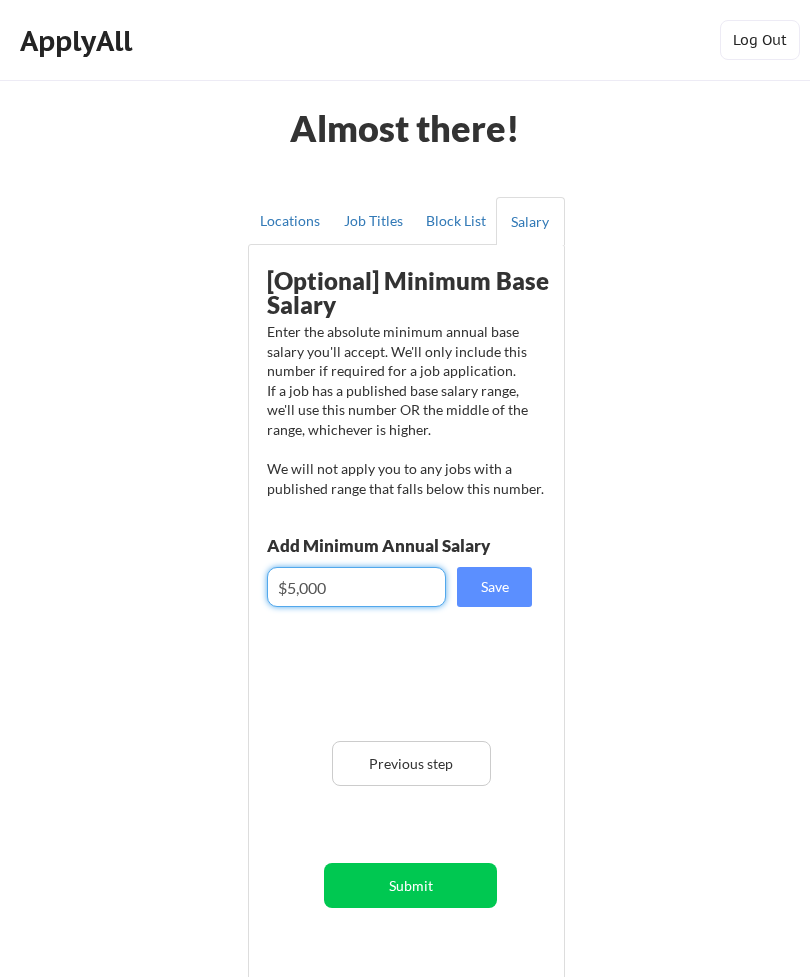 type on "$50,000" 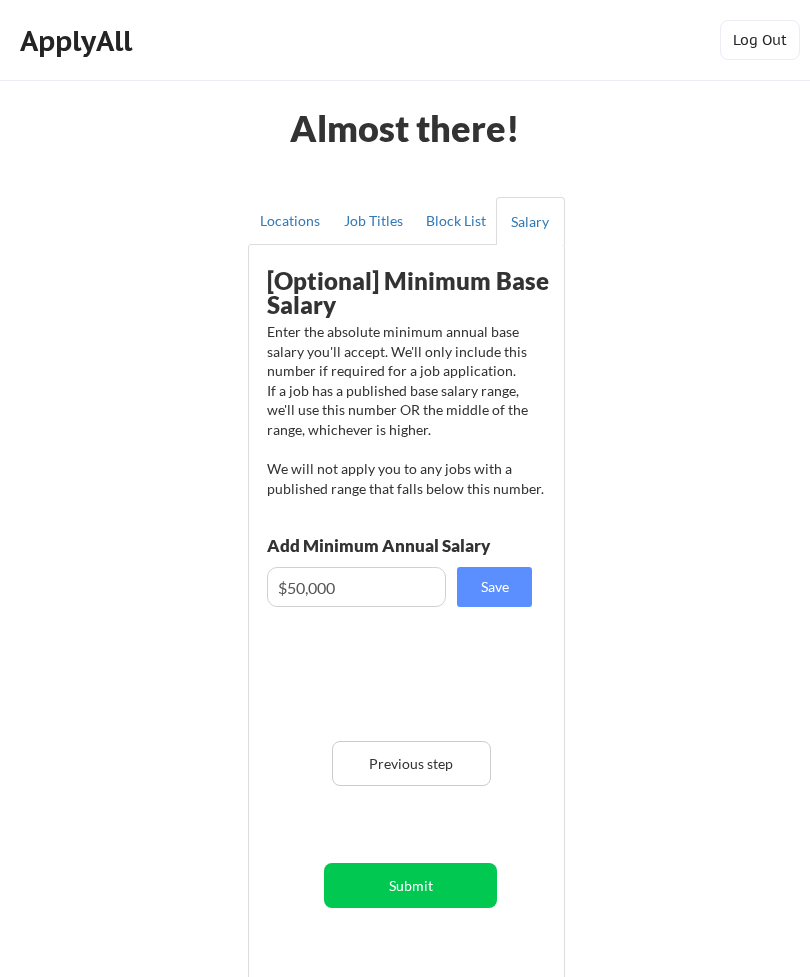 click on "Save" at bounding box center (494, 587) 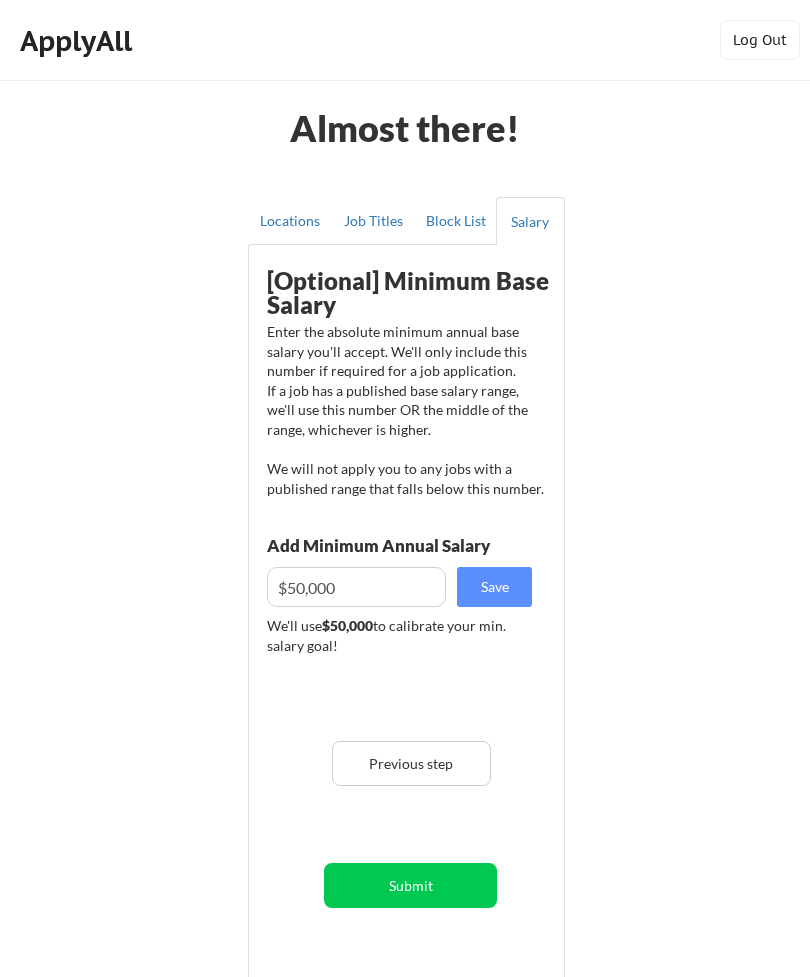 click on "Submit" at bounding box center [410, 885] 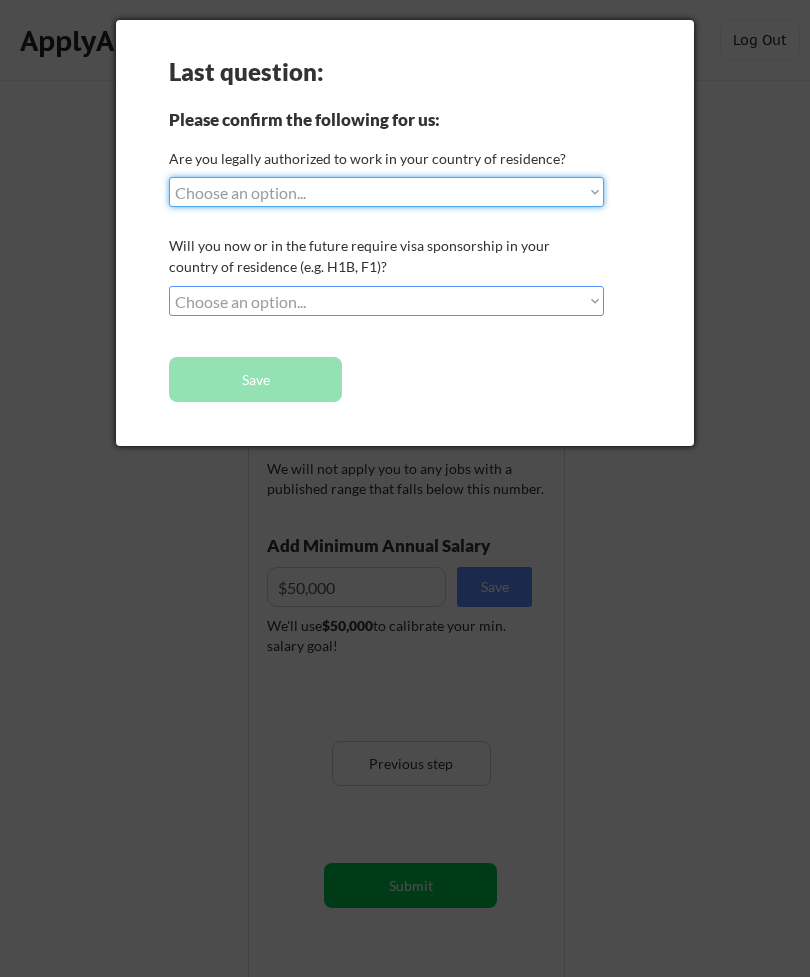 click on "Choose an option... Yes, I am a US Citizen Yes, I am a Canadian Citizen Yes, I am a US Green Card Holder Yes, I am an Other Permanent Resident Yes, I am here on a visa (H1B, OPT, etc.) No, I am not (yet) authorized" at bounding box center [386, 192] 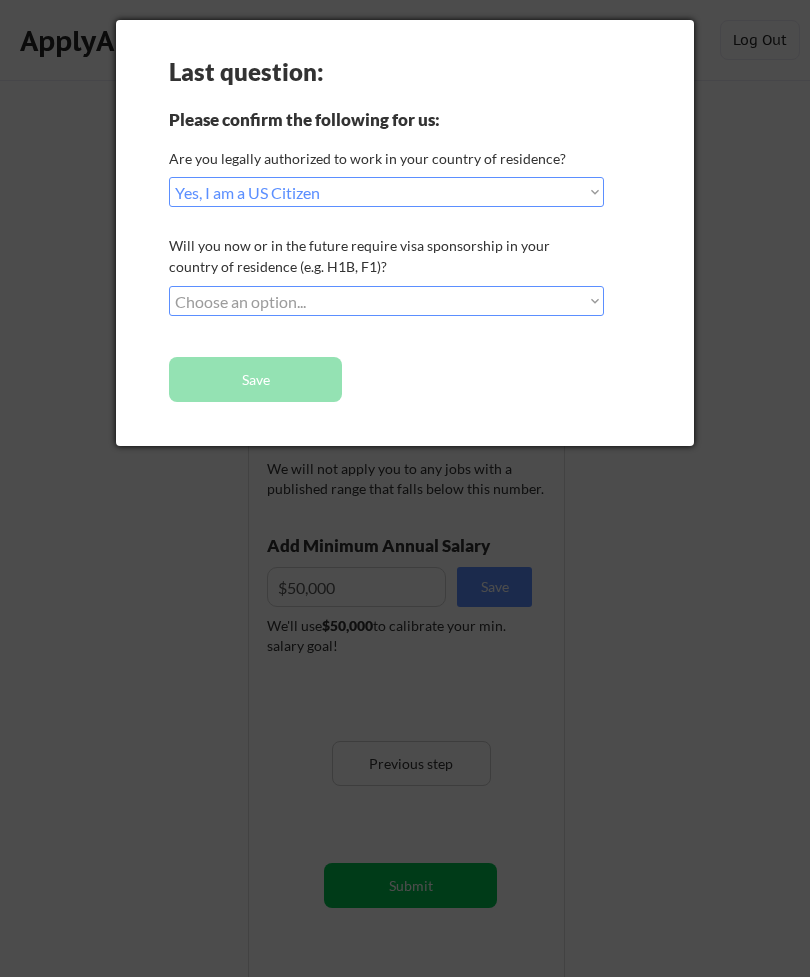 click on "Choose an option... No, I will not need sponsorship Yes, I will need sponsorship" at bounding box center [386, 301] 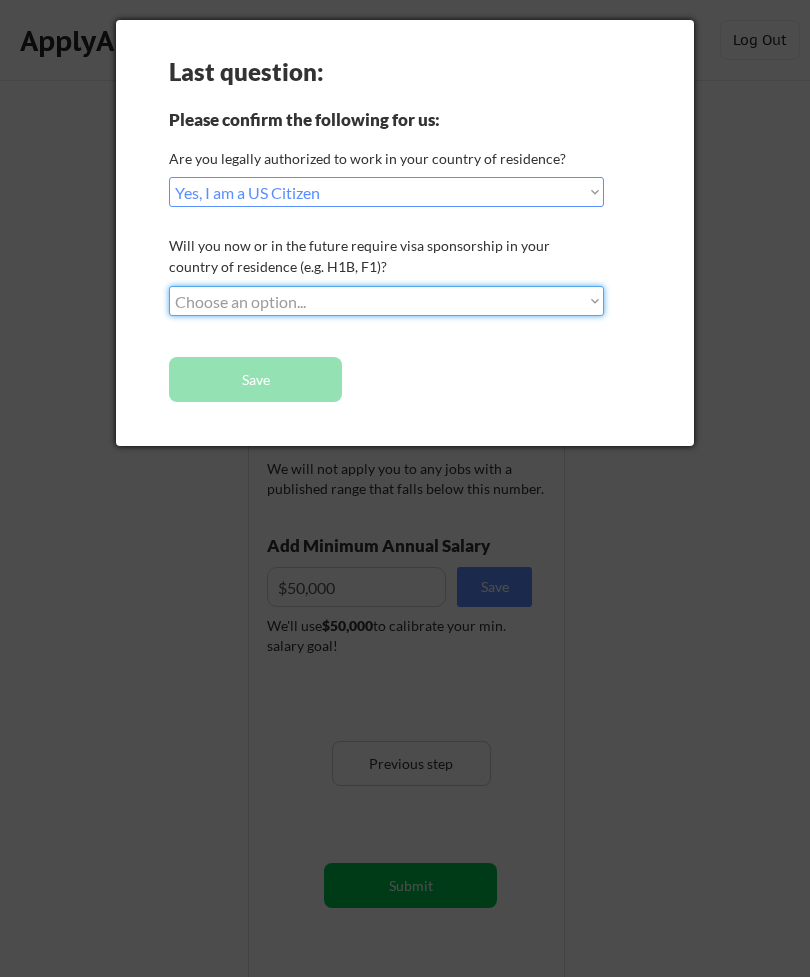 click on "Last question: Please confirm the following for us: Are you legally authorized to work in your country of residence? Choose an option... Yes, I am a US Citizen Yes, I am a Canadian Citizen Yes, I am a US Green Card Holder Yes, I am an Other Permanent Resident Yes, I am here on a visa (H1B, OPT, etc.) No, I am not (yet) authorized Will you now or in the future require visa sponsorship in your country of residence (e.g. H1B, F1)? Choose an option... No, I will not need sponsorship Yes, I will need sponsorship Save" at bounding box center (405, 233) 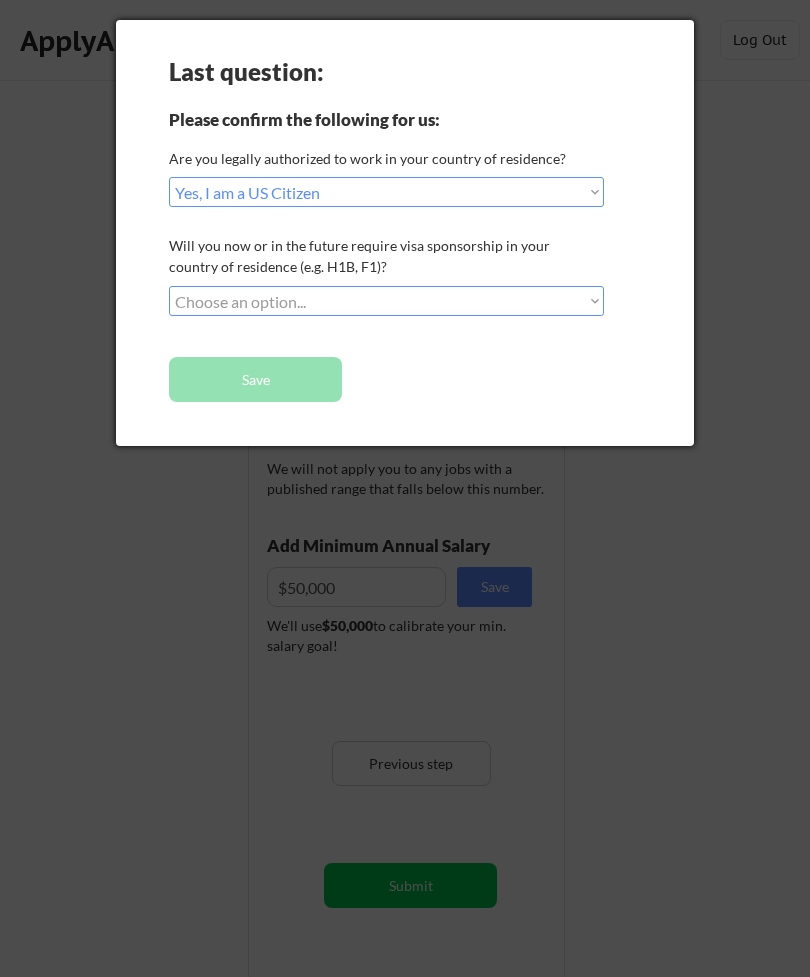click on "Choose an option... No, I will not need sponsorship Yes, I will need sponsorship" at bounding box center (386, 301) 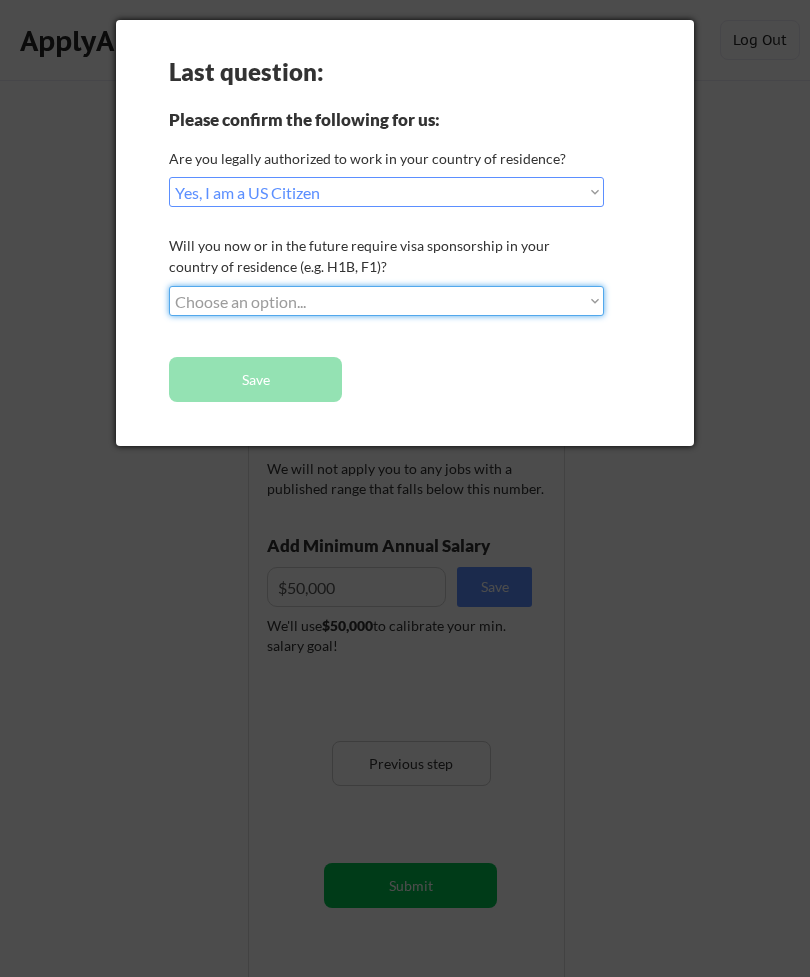 select on ""no__i_will_not_need_sponsorship"" 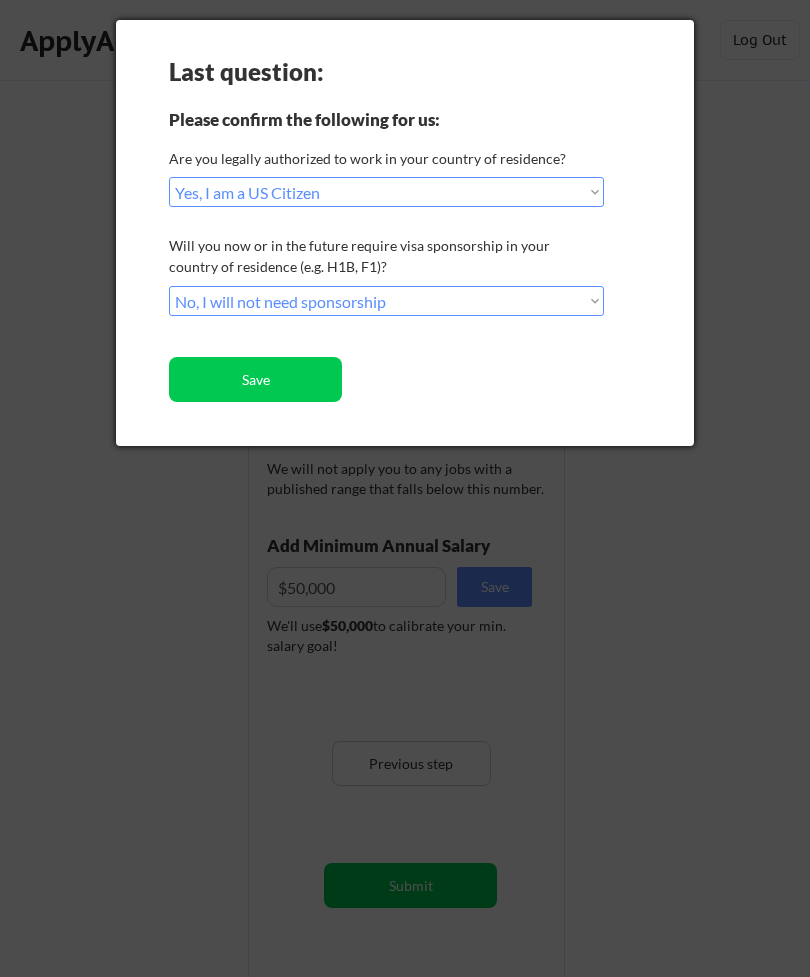 click on "Save" at bounding box center (255, 379) 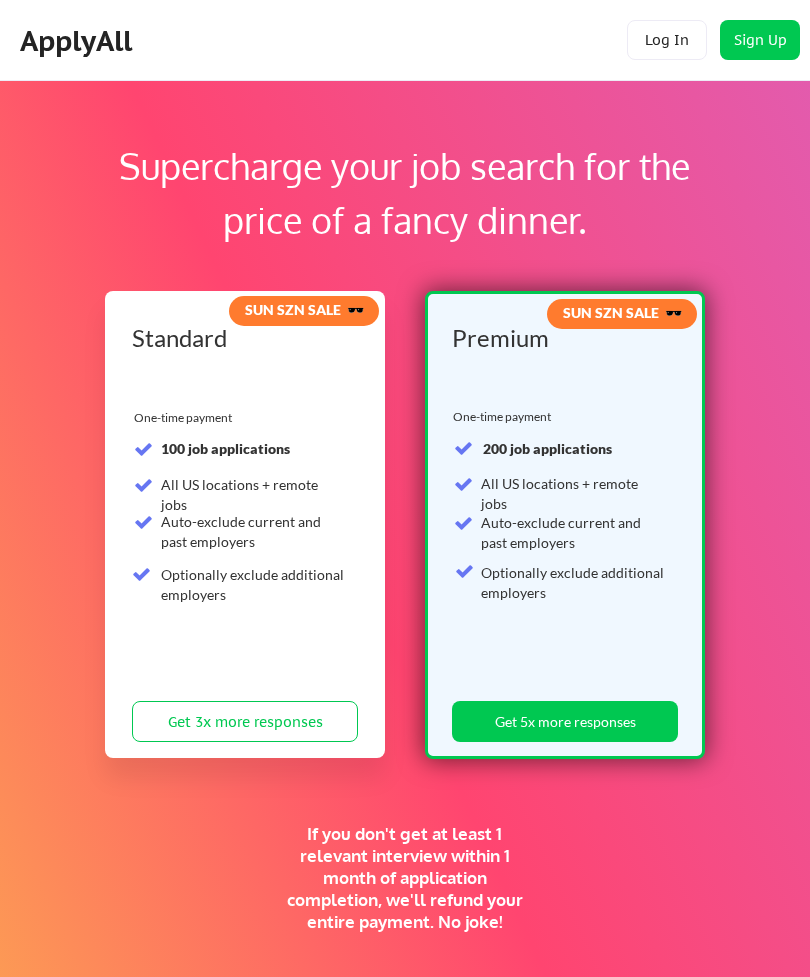 scroll, scrollTop: 0, scrollLeft: 0, axis: both 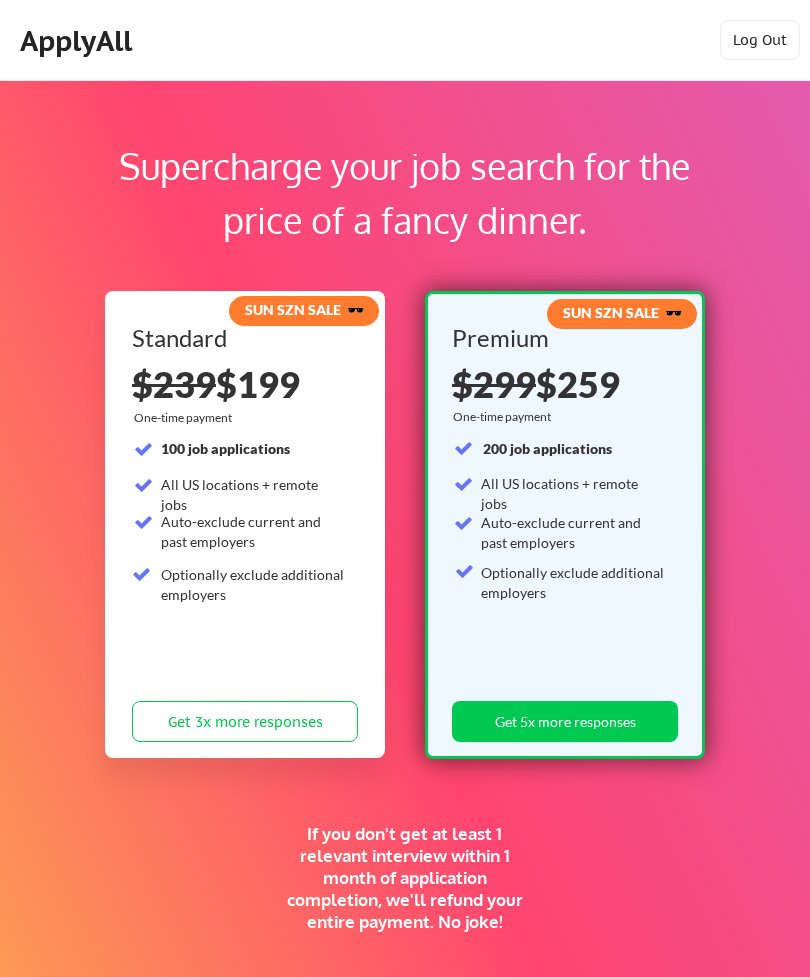 click on "ApplyAll Log In Sign Up Log Out" at bounding box center [405, 40] 